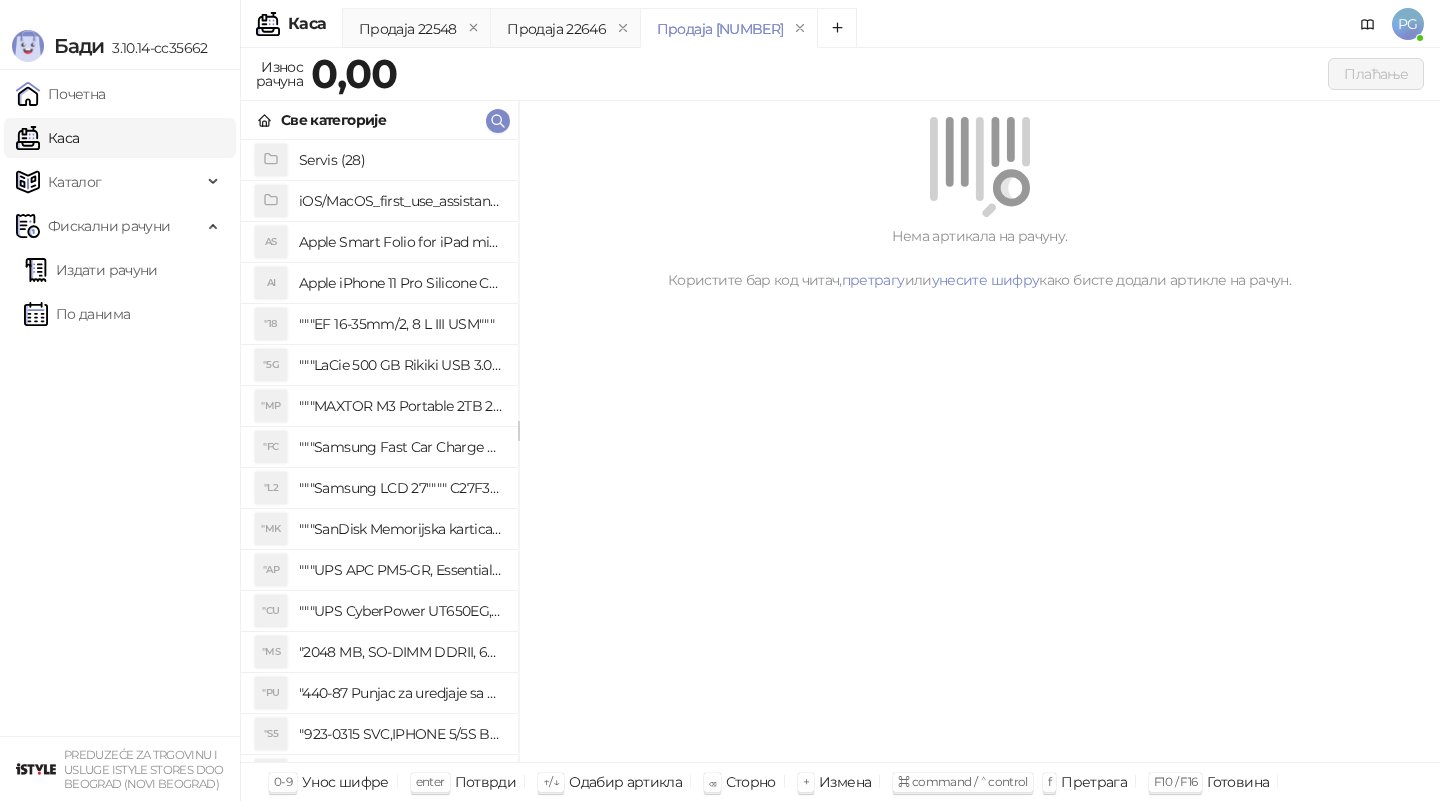click 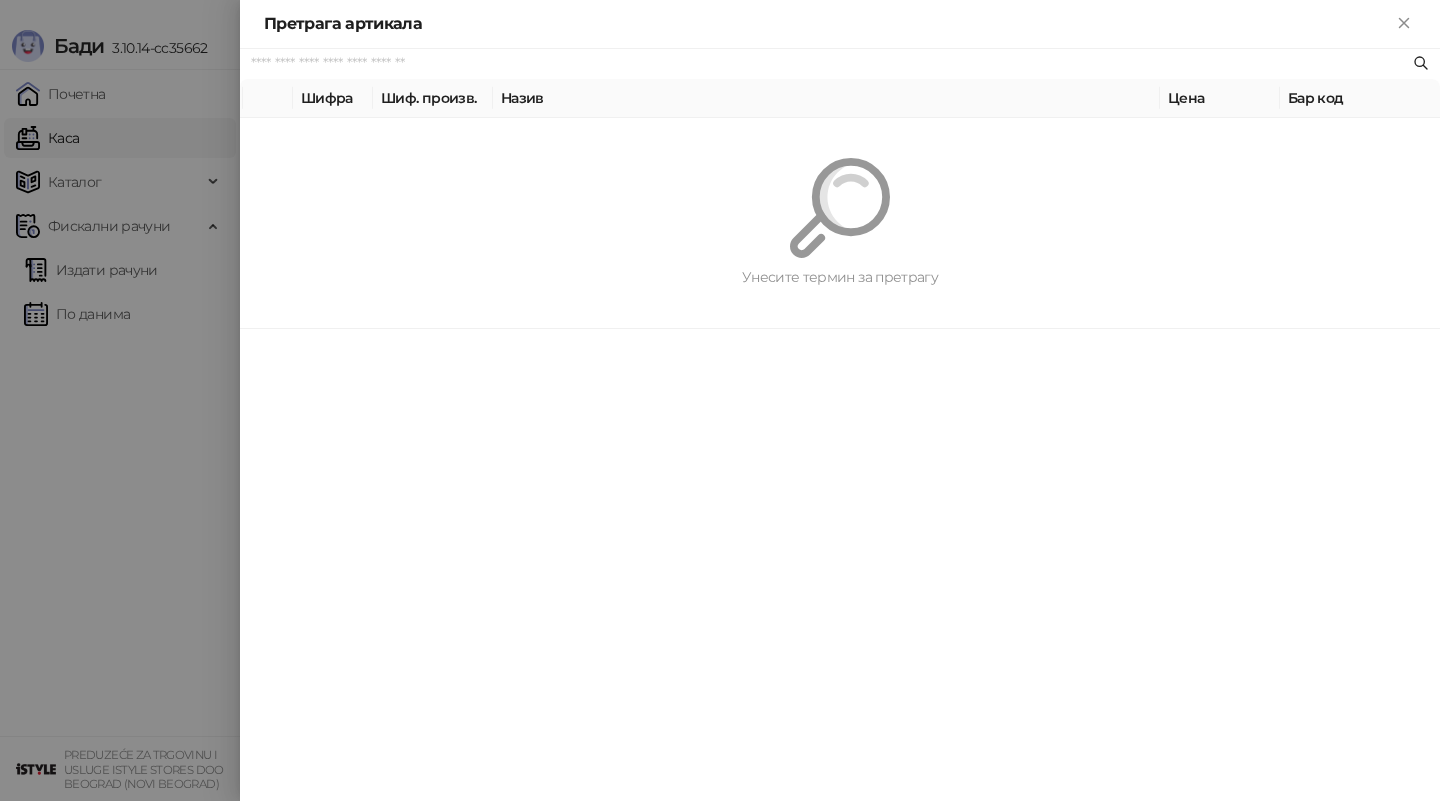 paste on "*********" 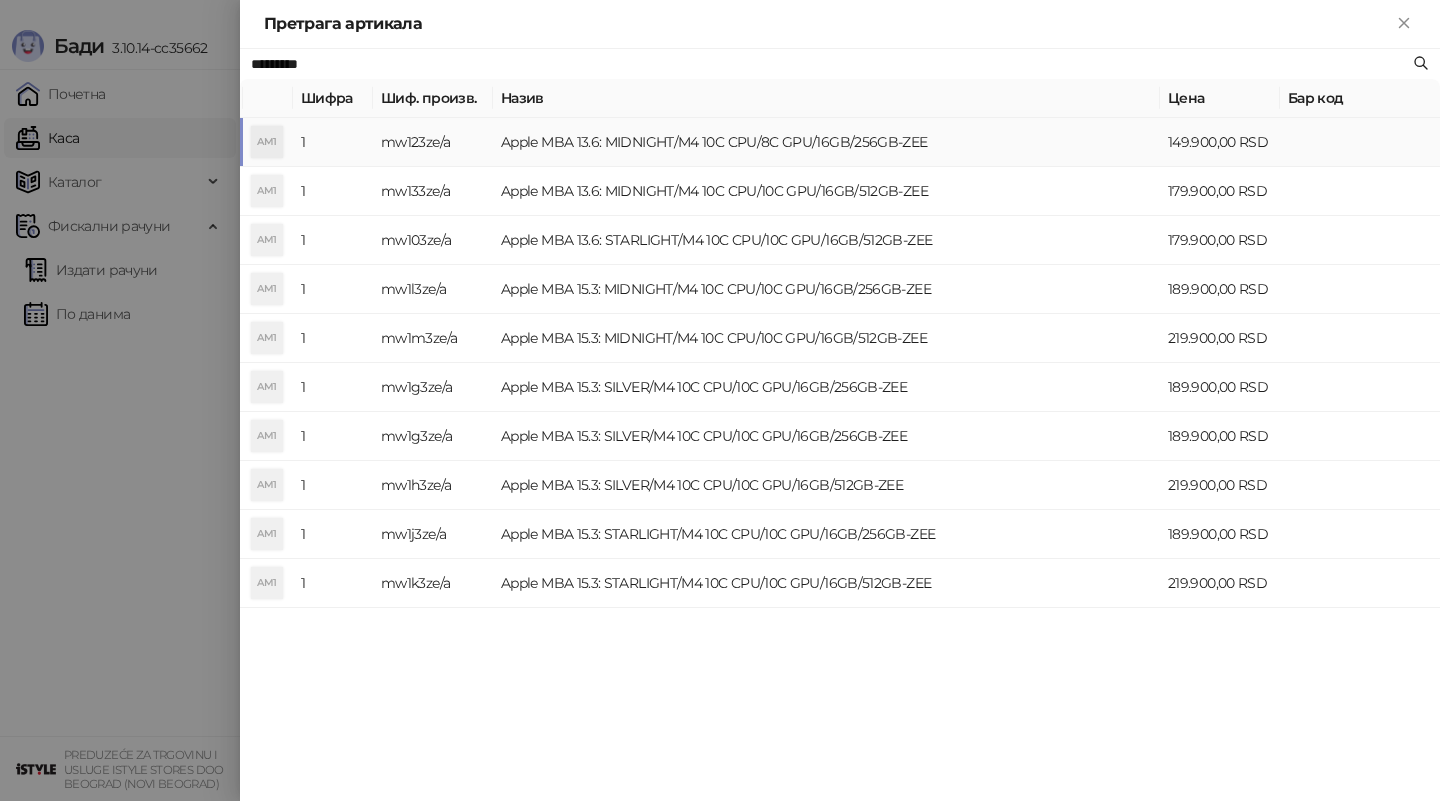 type on "*********" 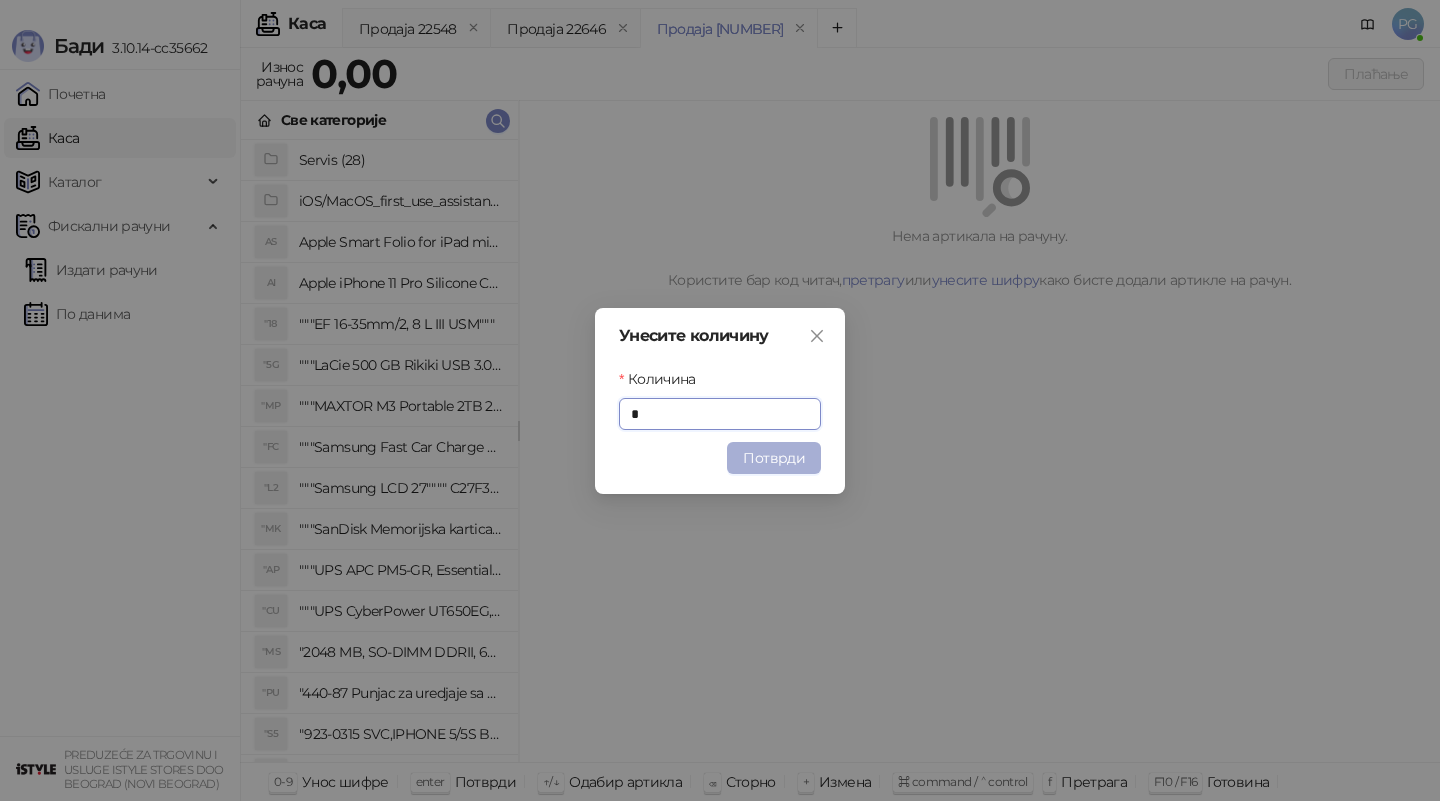 click on "Потврди" at bounding box center (774, 458) 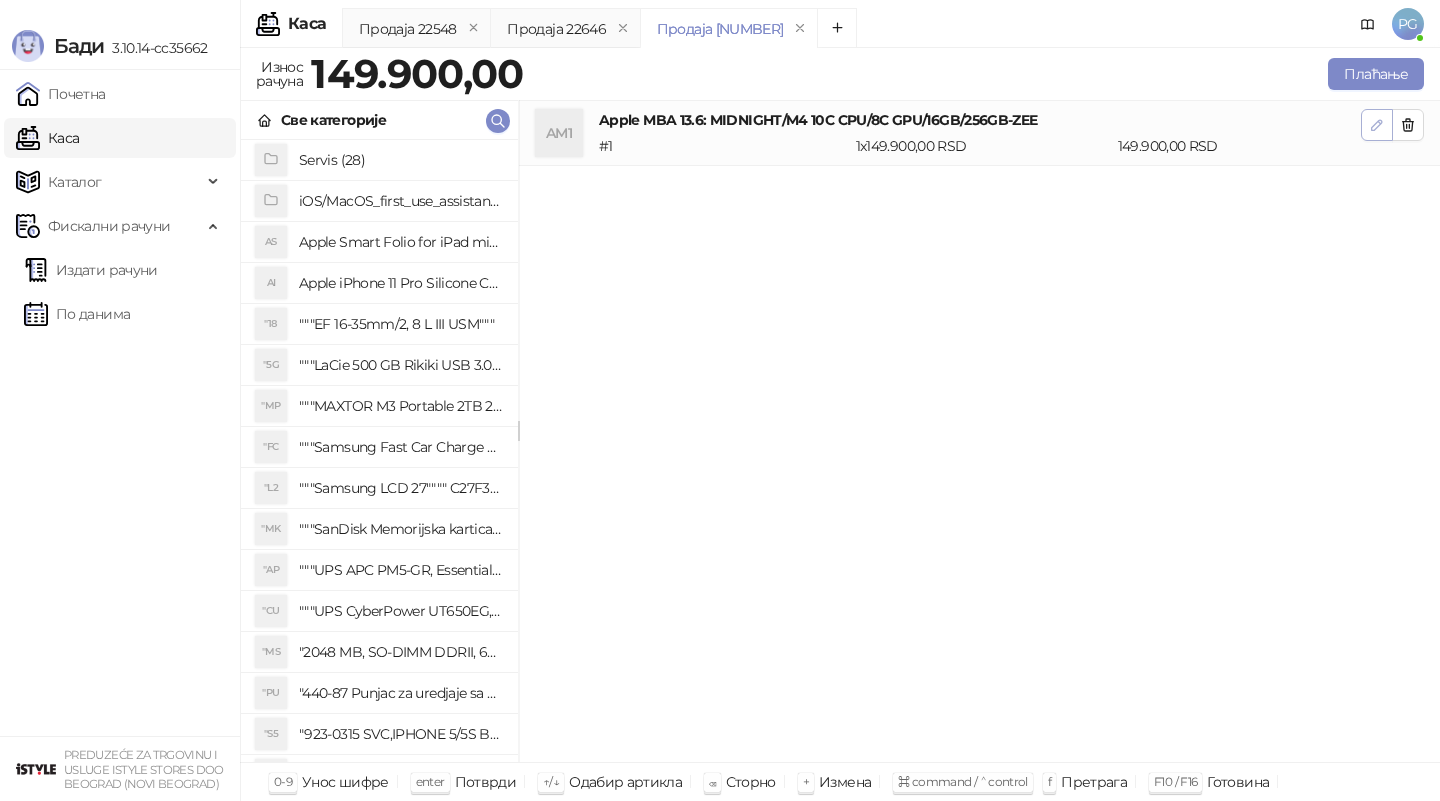 click 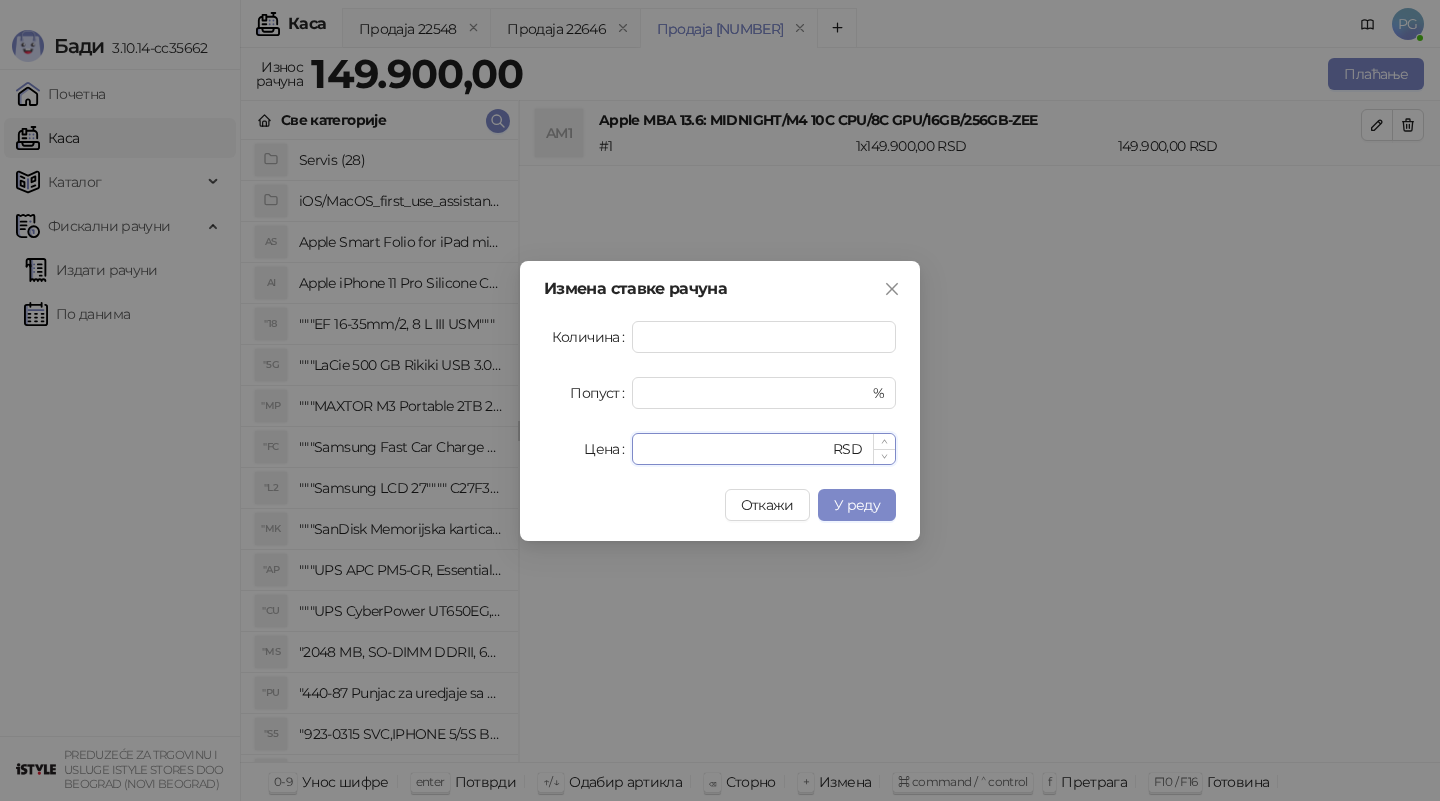 click on "******" at bounding box center (736, 449) 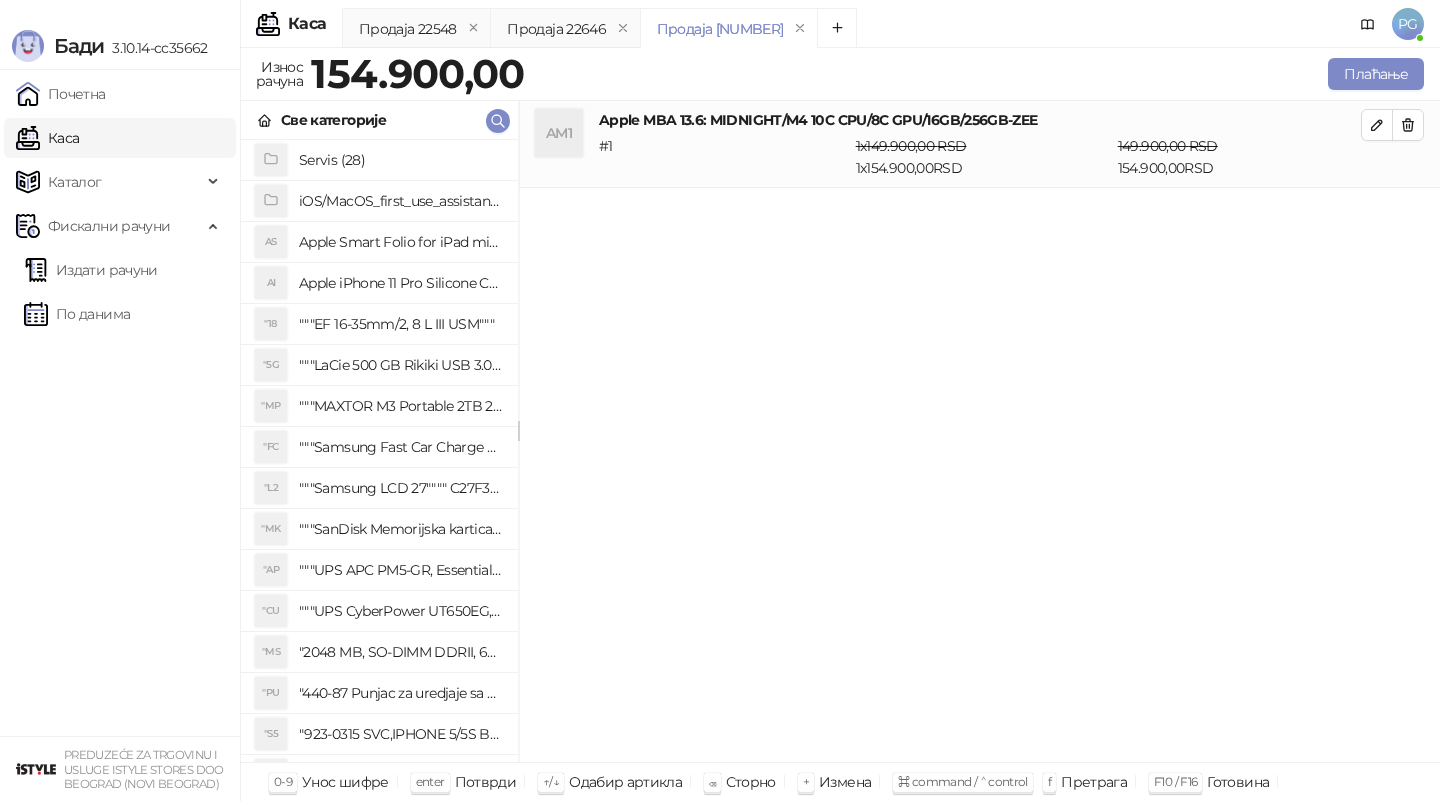 click on "Све категорије" at bounding box center [379, 120] 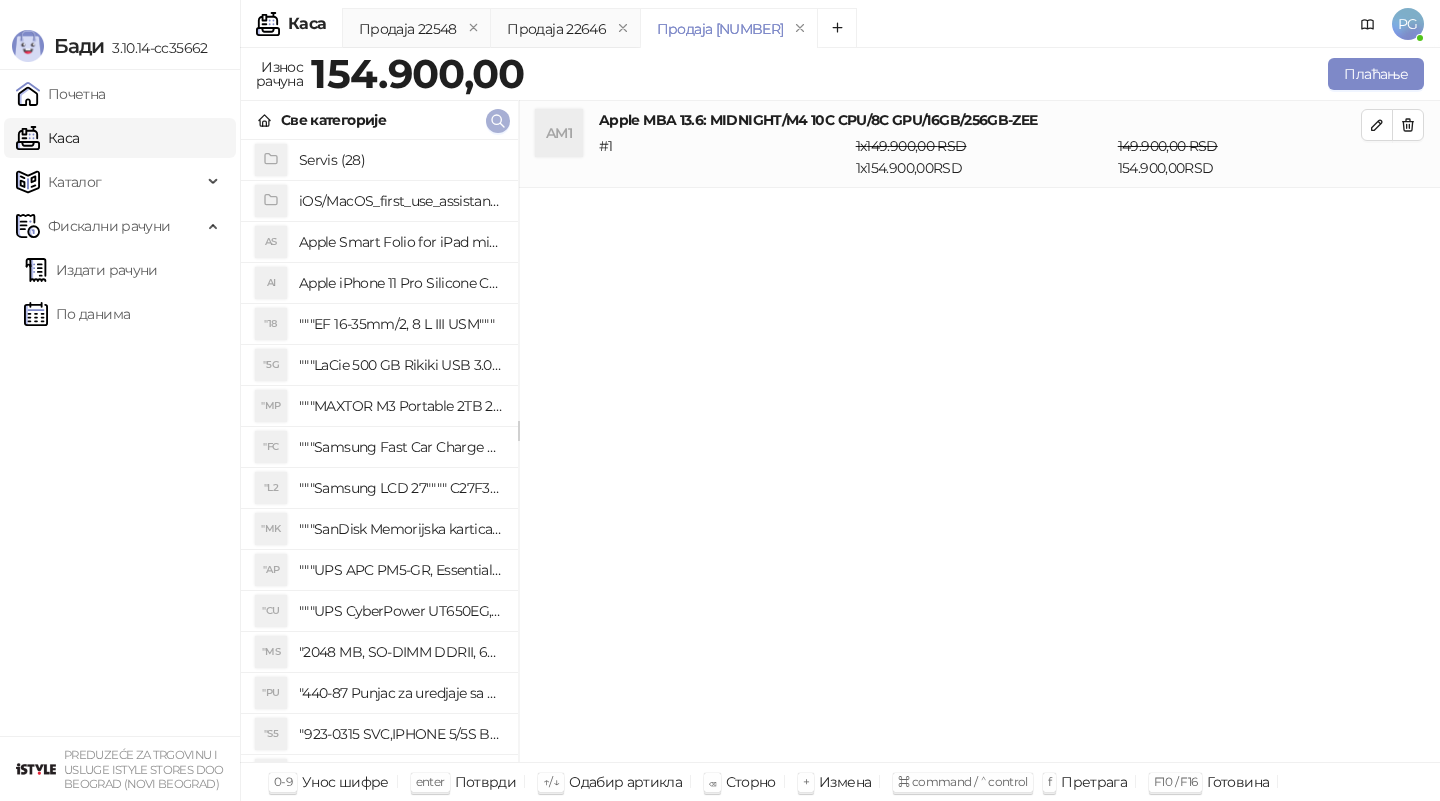click 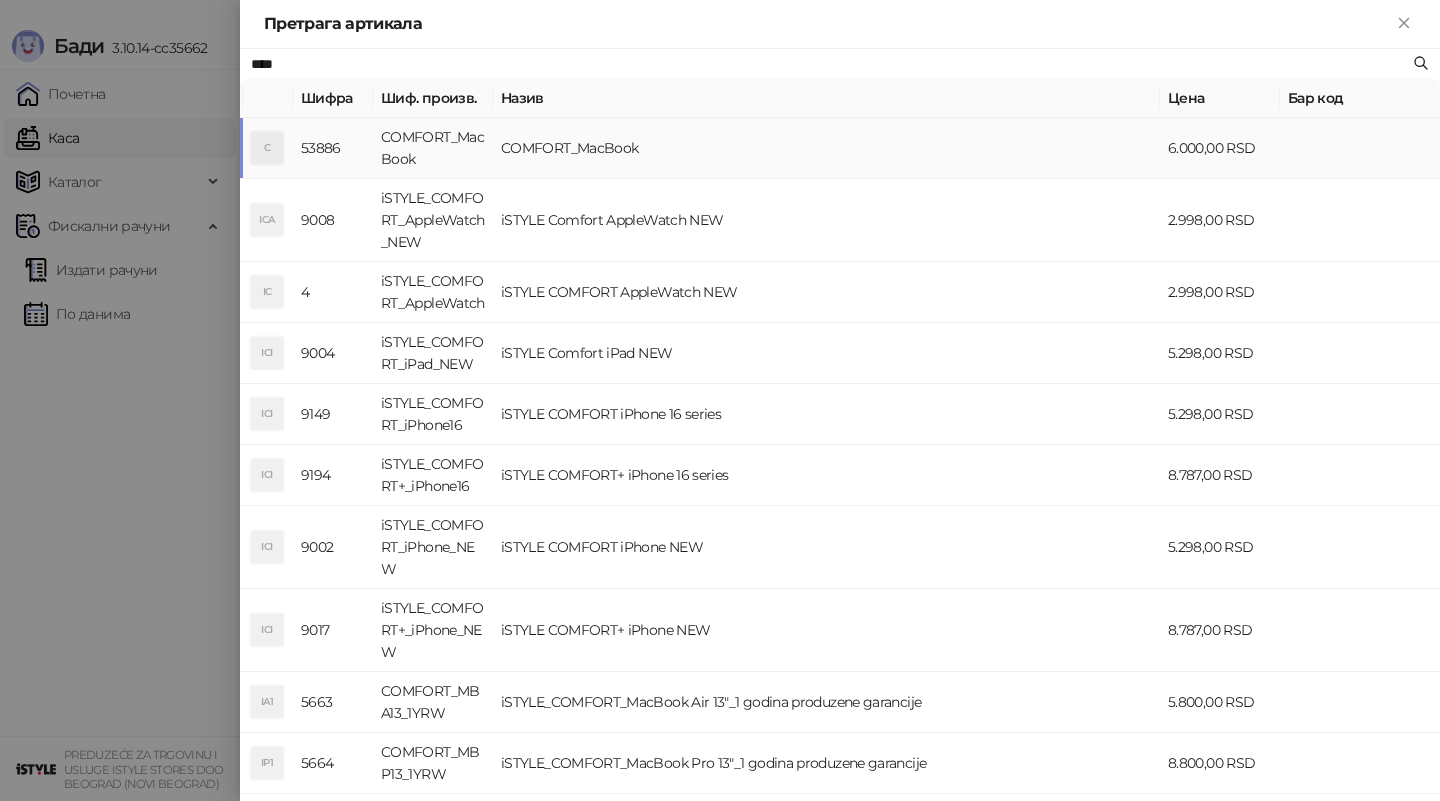 click on "COMFORT_MacBook" at bounding box center [826, 148] 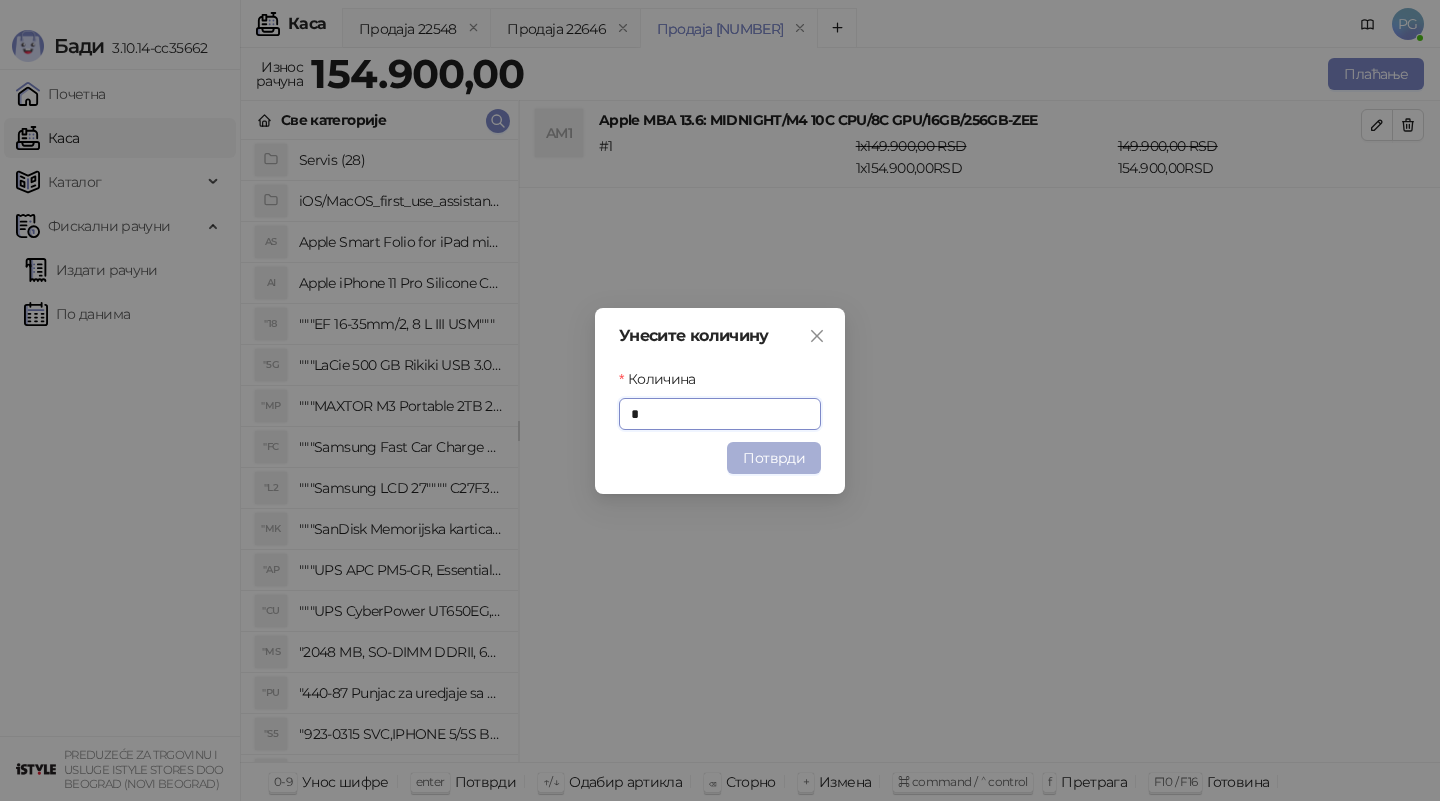 click on "Потврди" at bounding box center [774, 458] 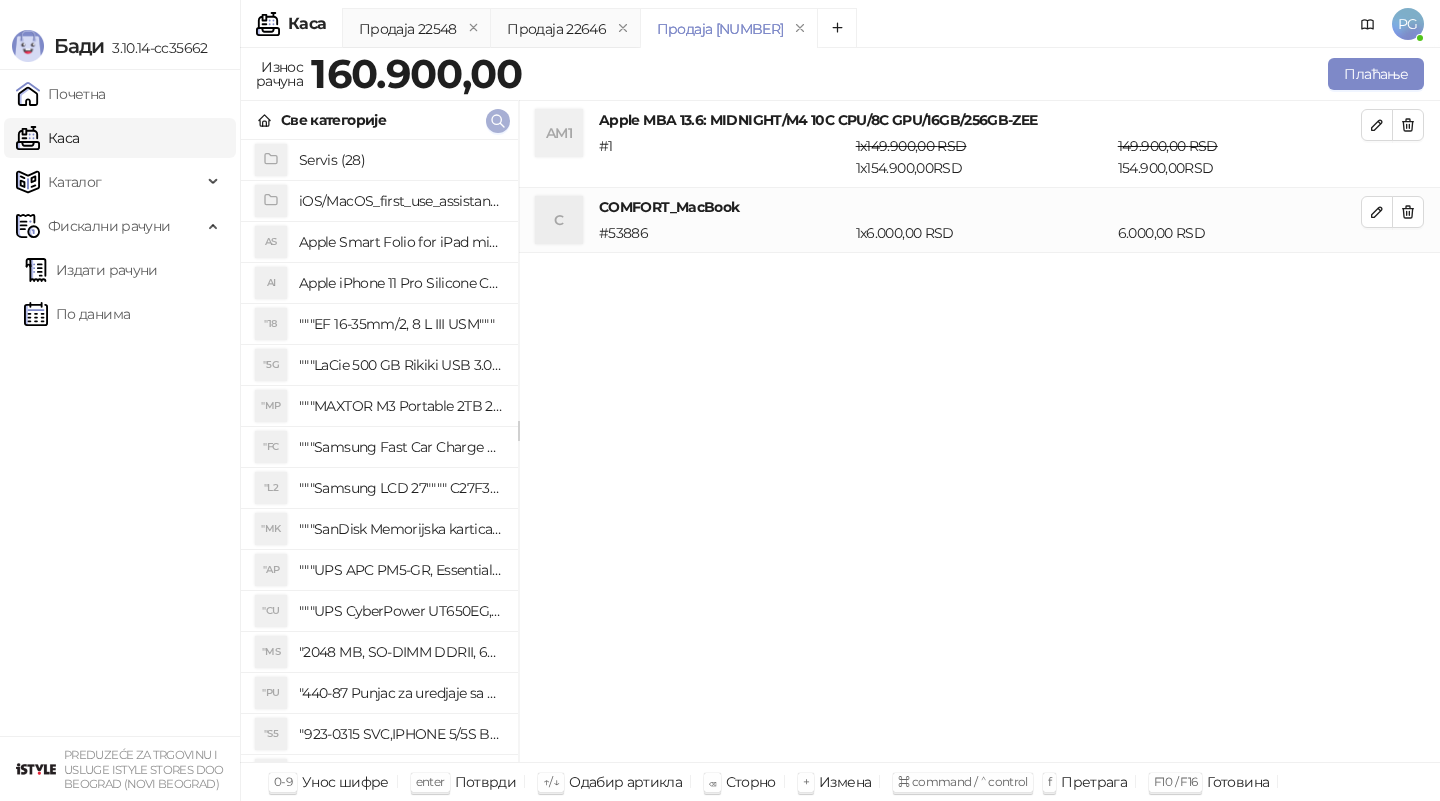 click at bounding box center [498, 120] 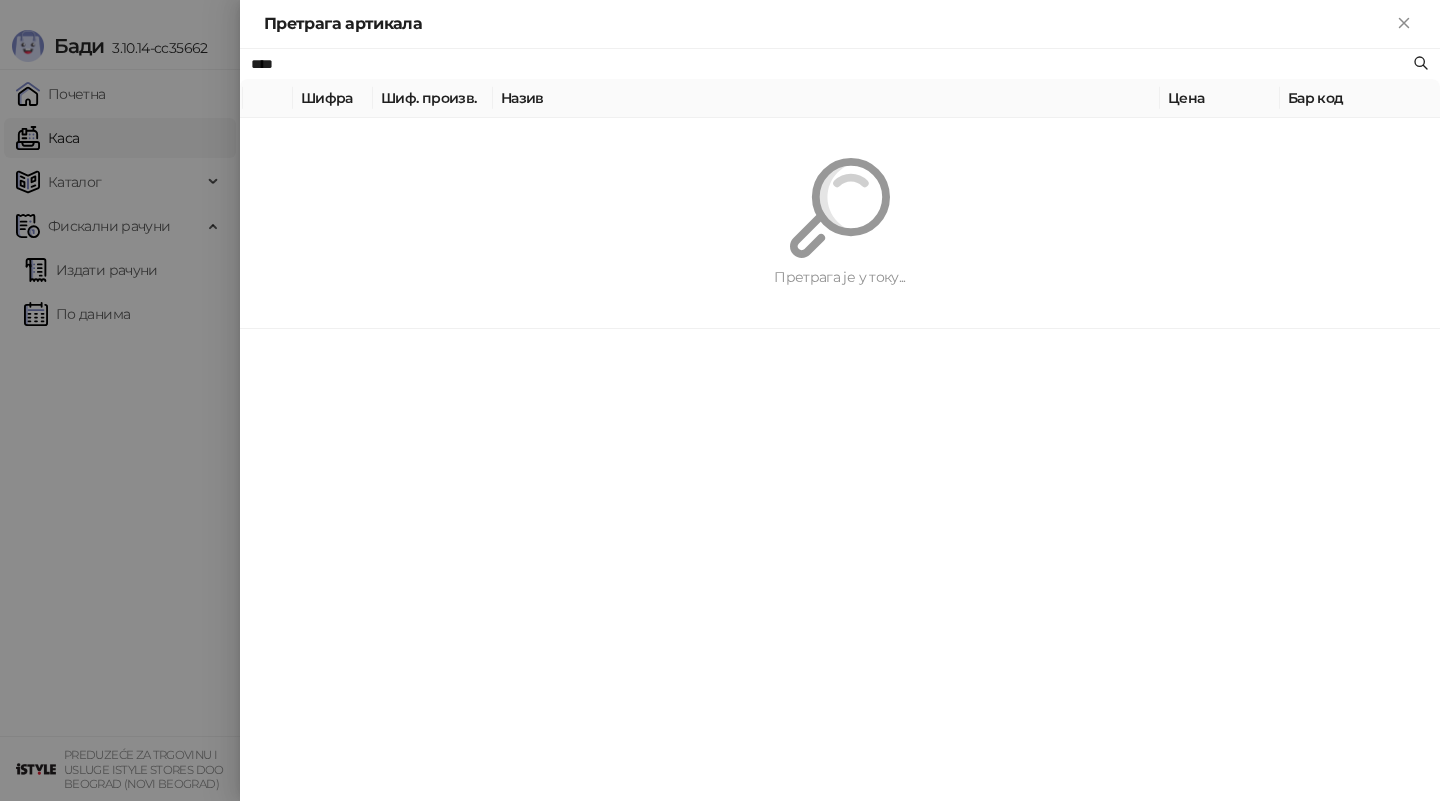 paste on "**********" 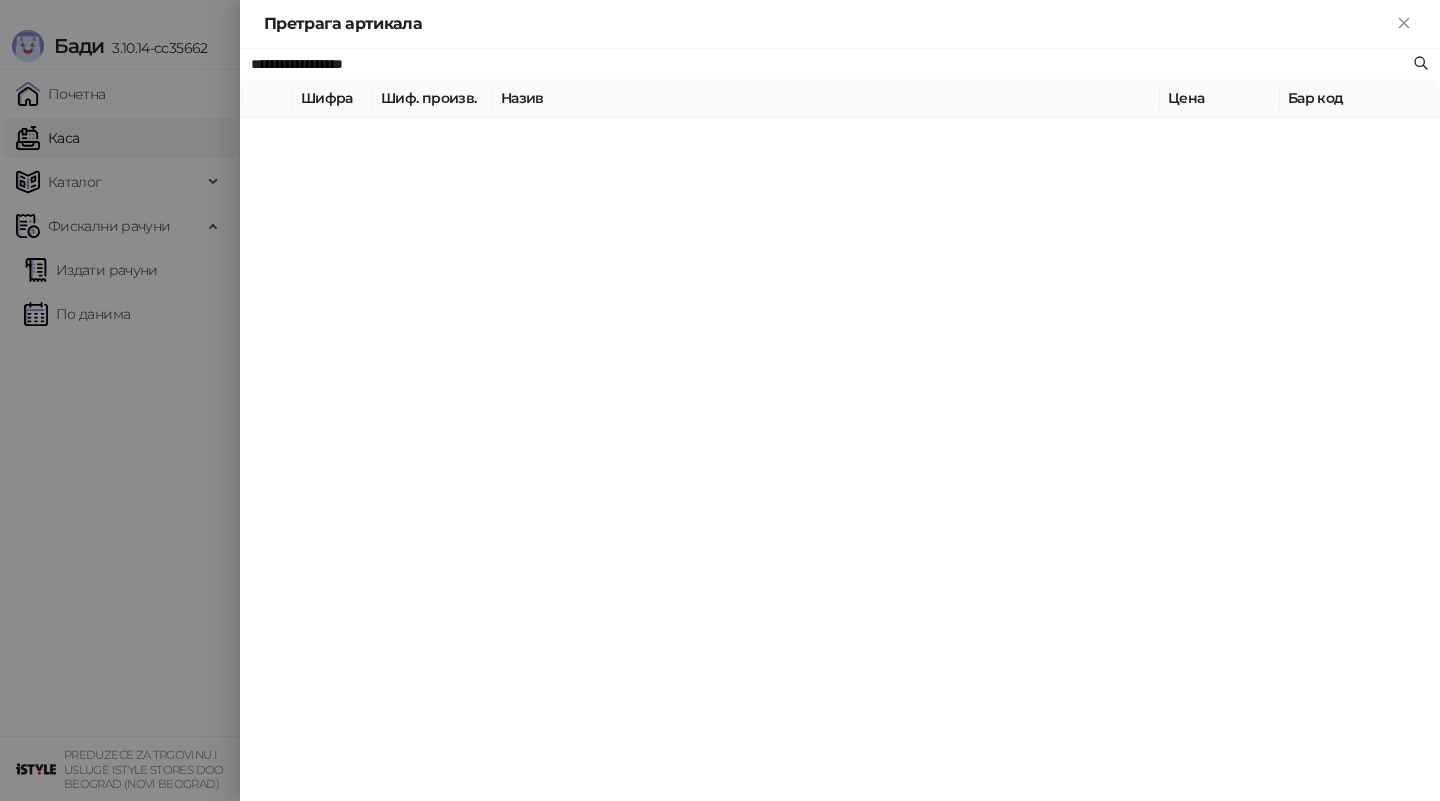 click on "**********" at bounding box center [840, 425] 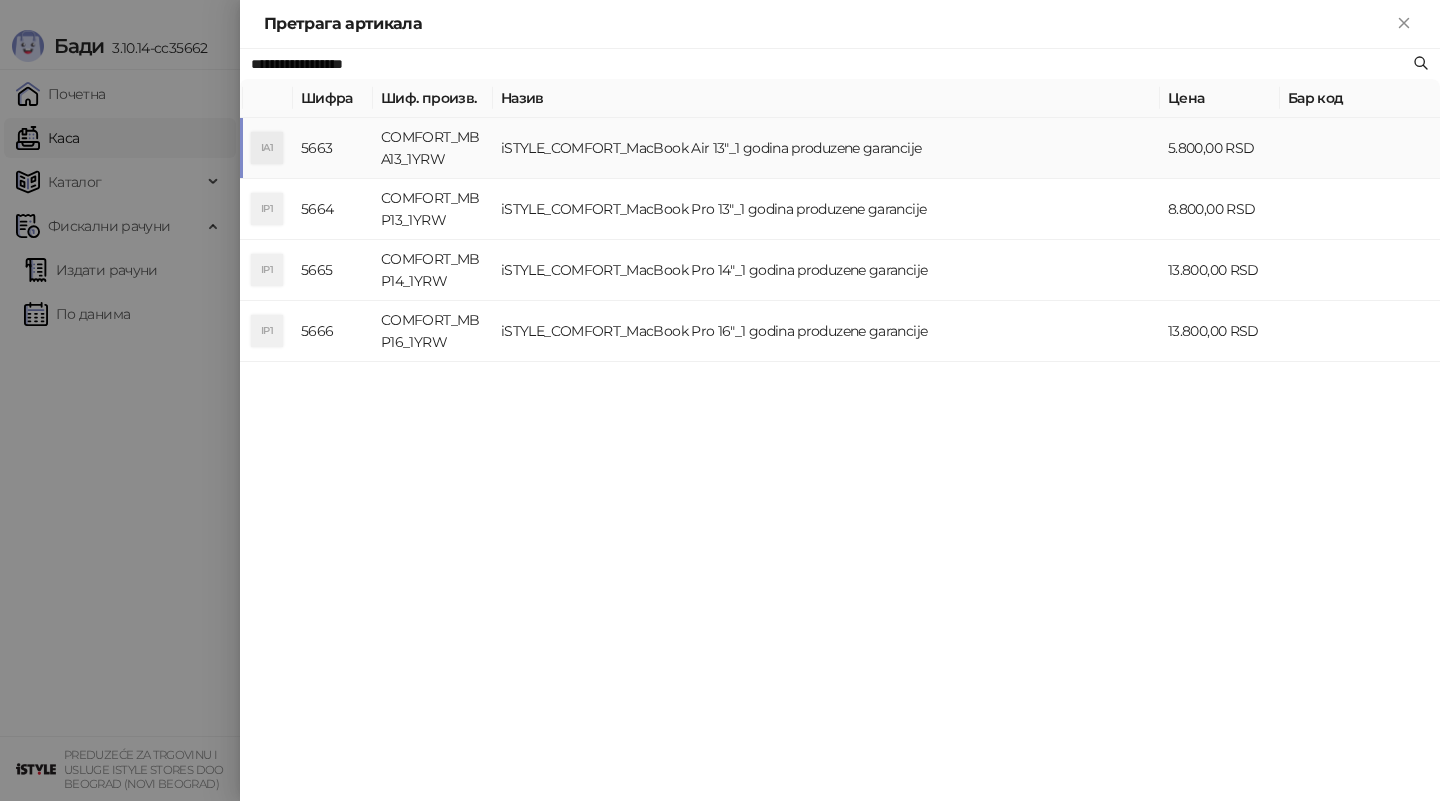 click on "iSTYLE_COMFORT_MacBook Air 13"_1 godina produzene garancije" at bounding box center [826, 148] 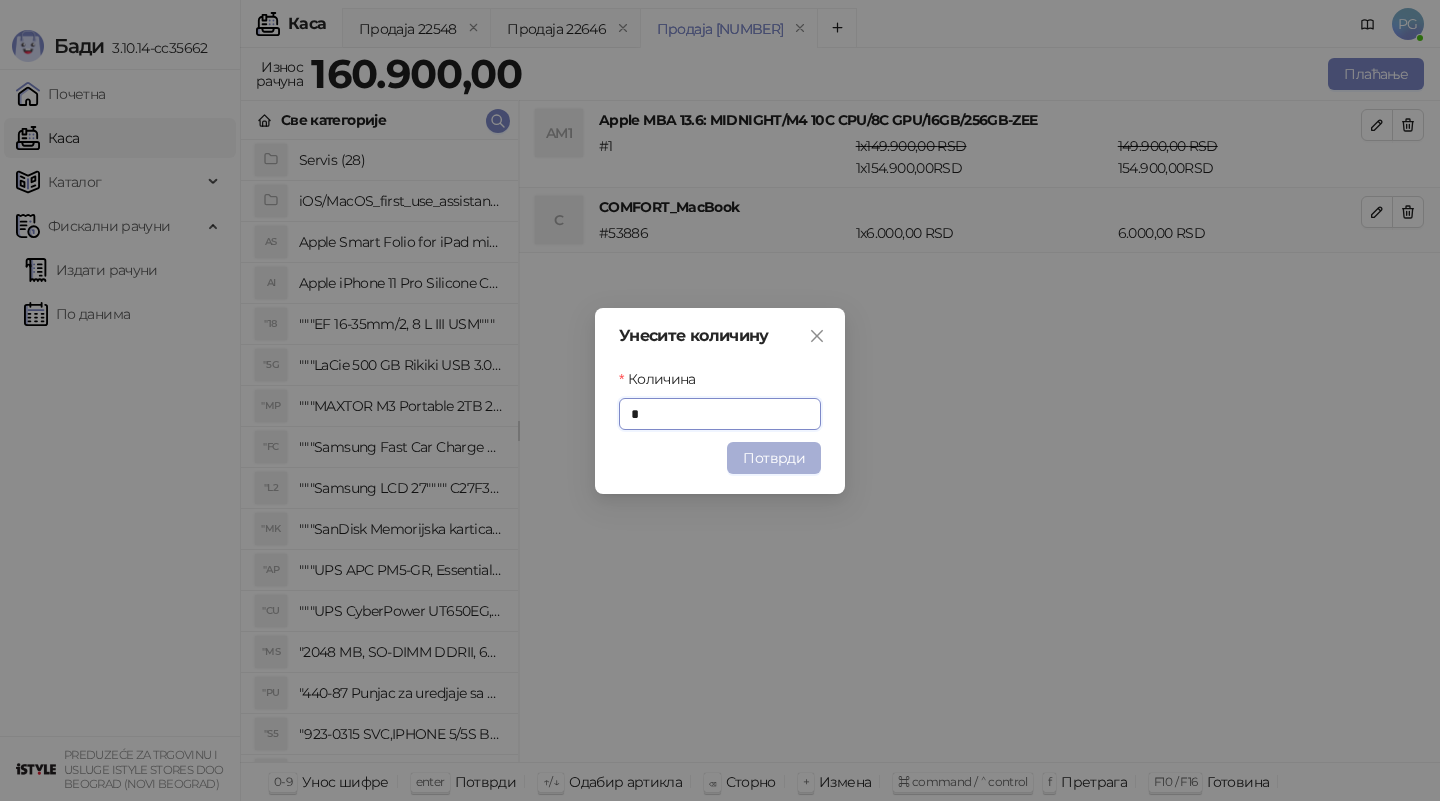 click on "Потврди" at bounding box center [774, 458] 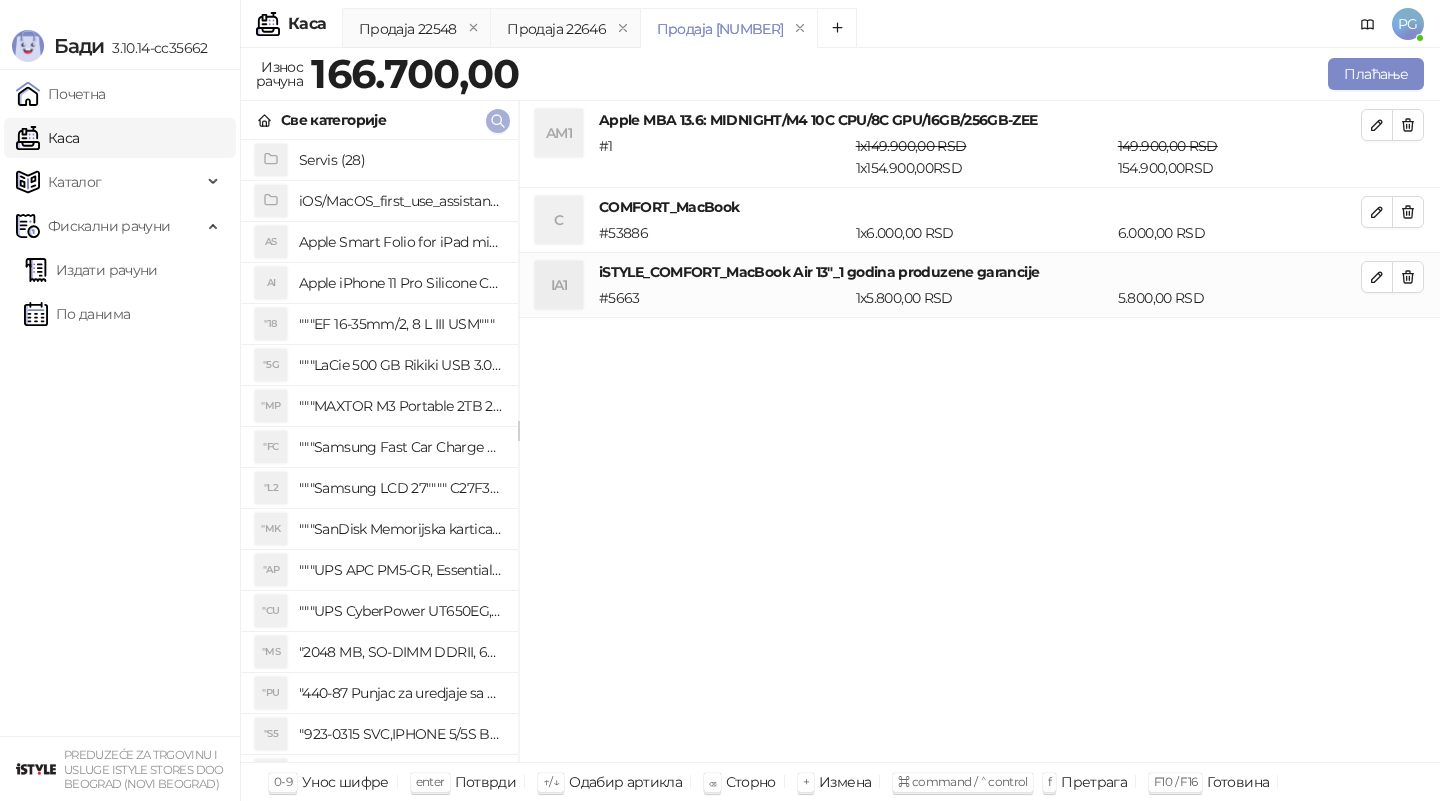 click 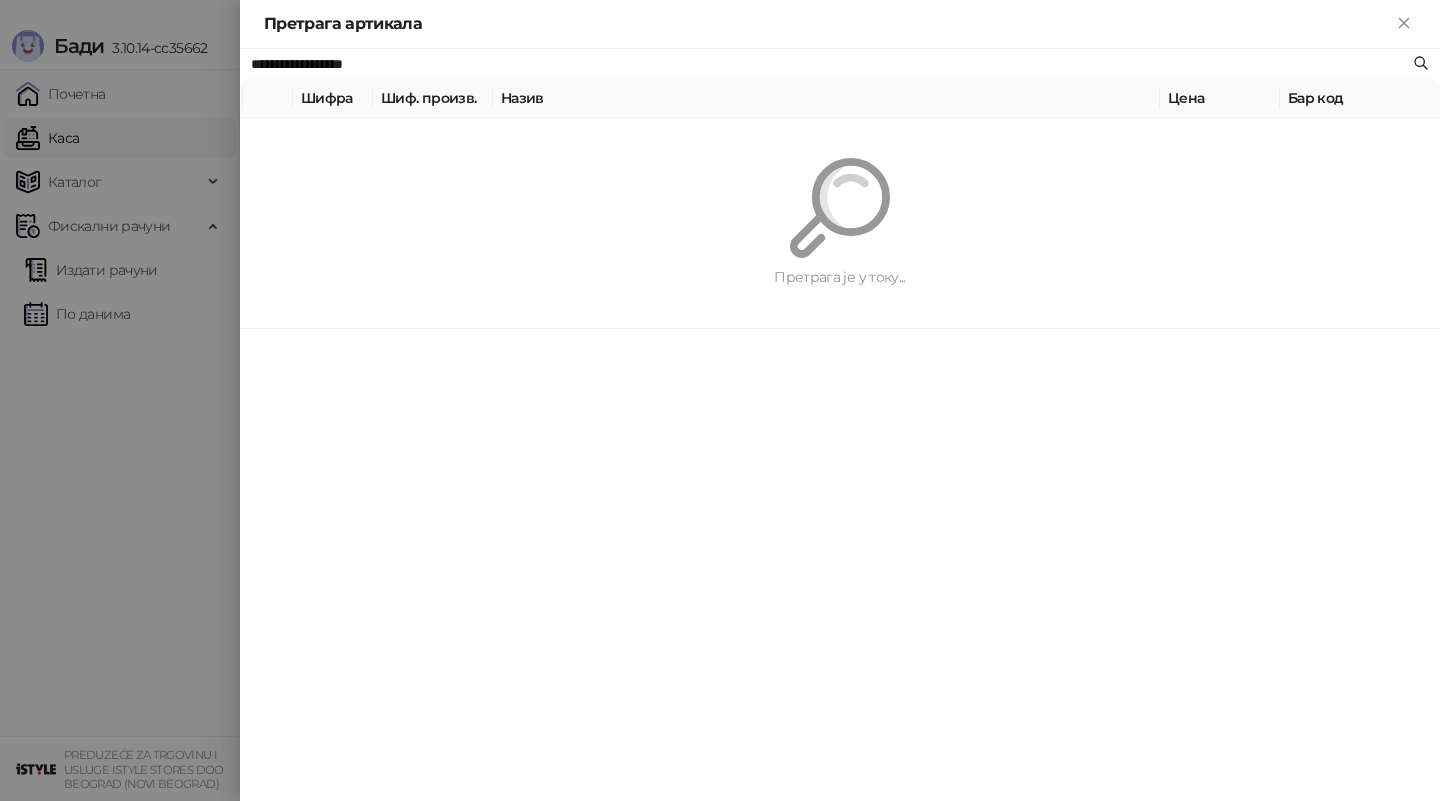 paste 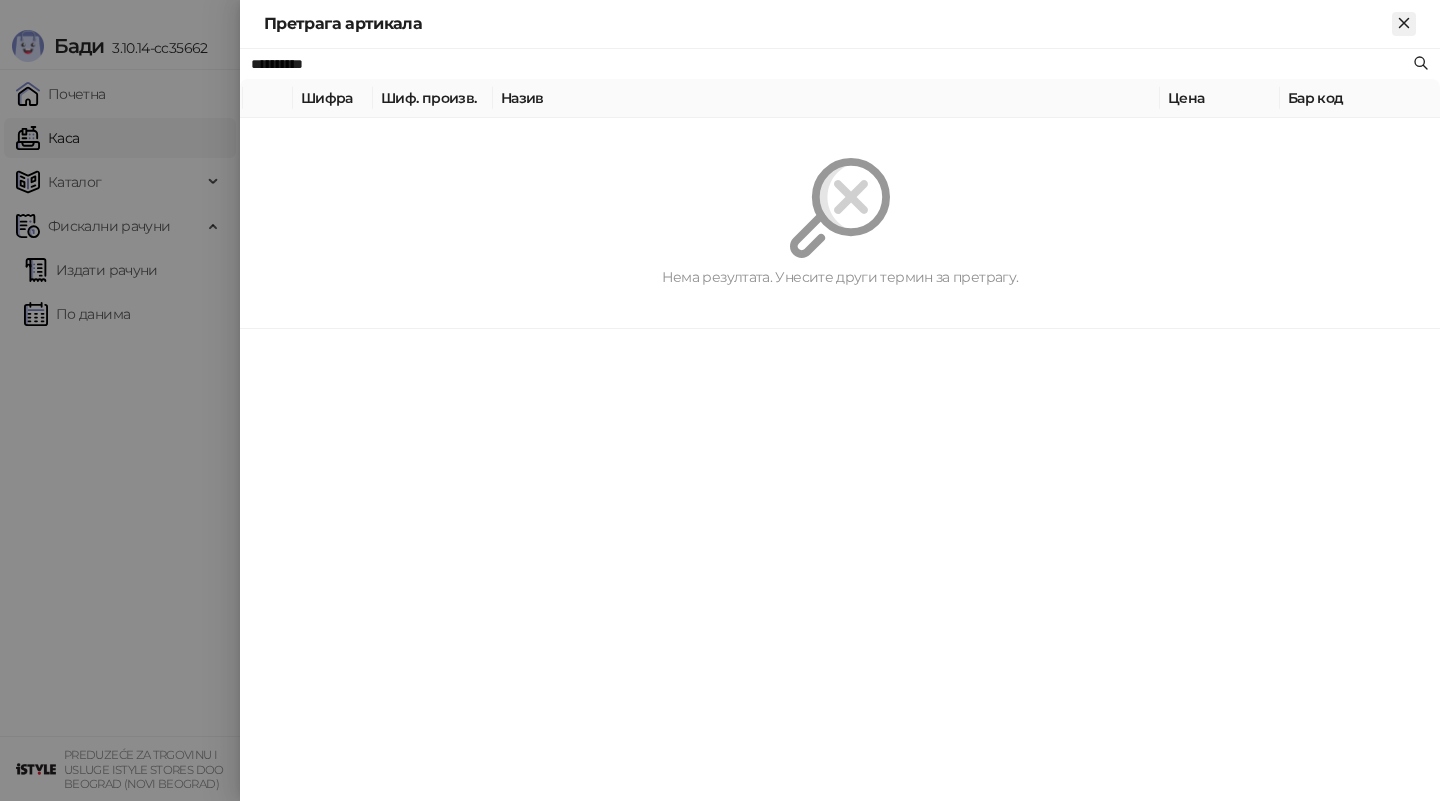 type on "**********" 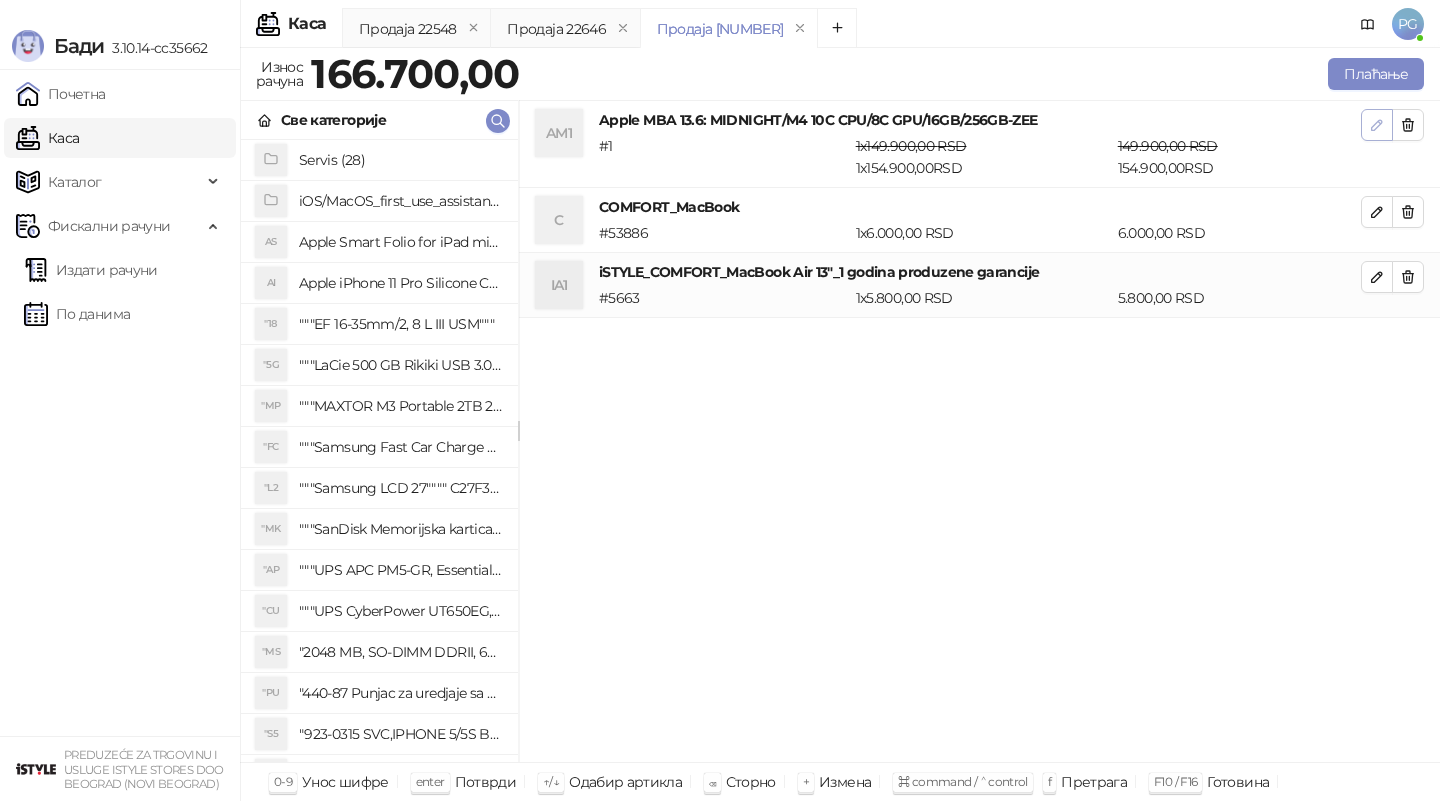 click 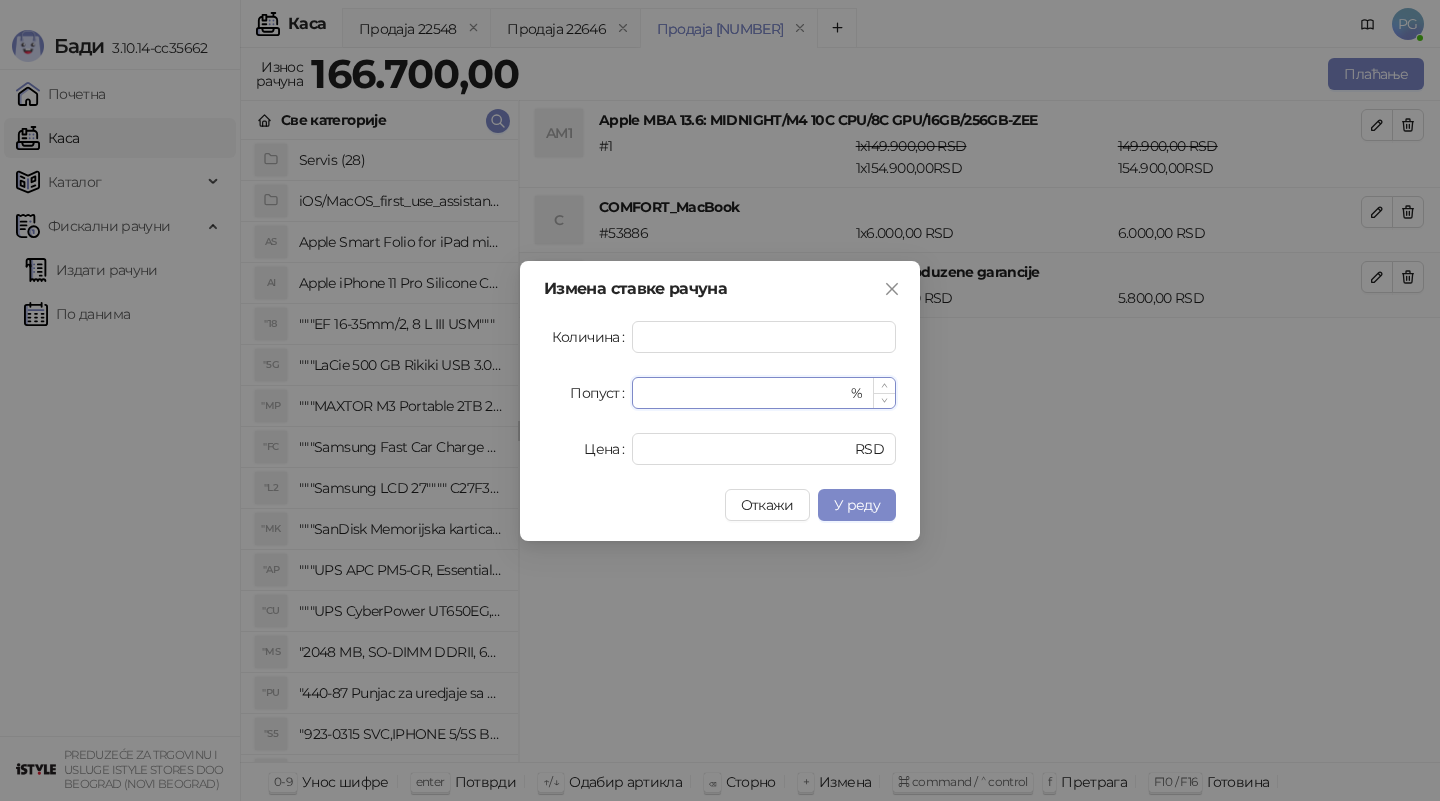 click on "*" at bounding box center [745, 393] 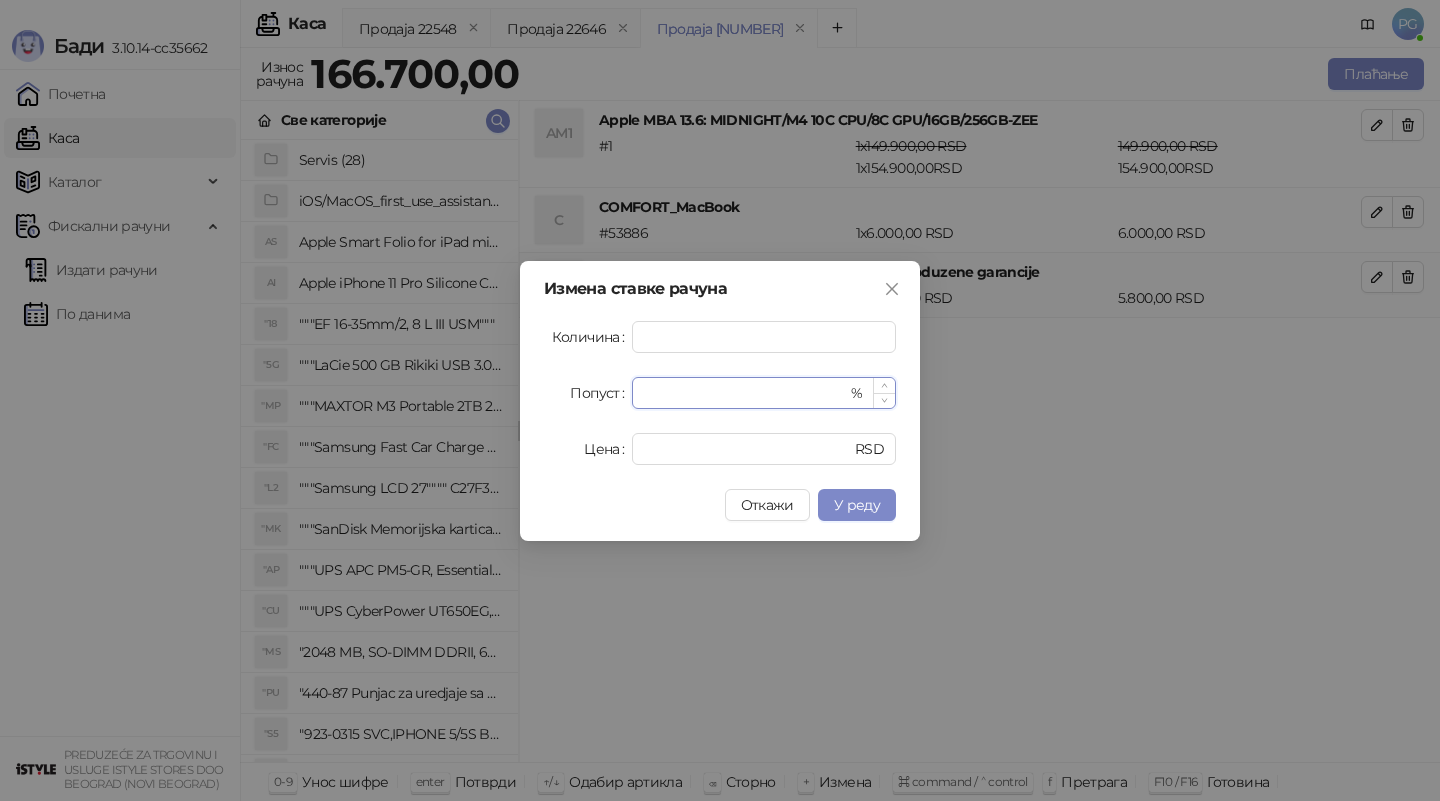 type on "**********" 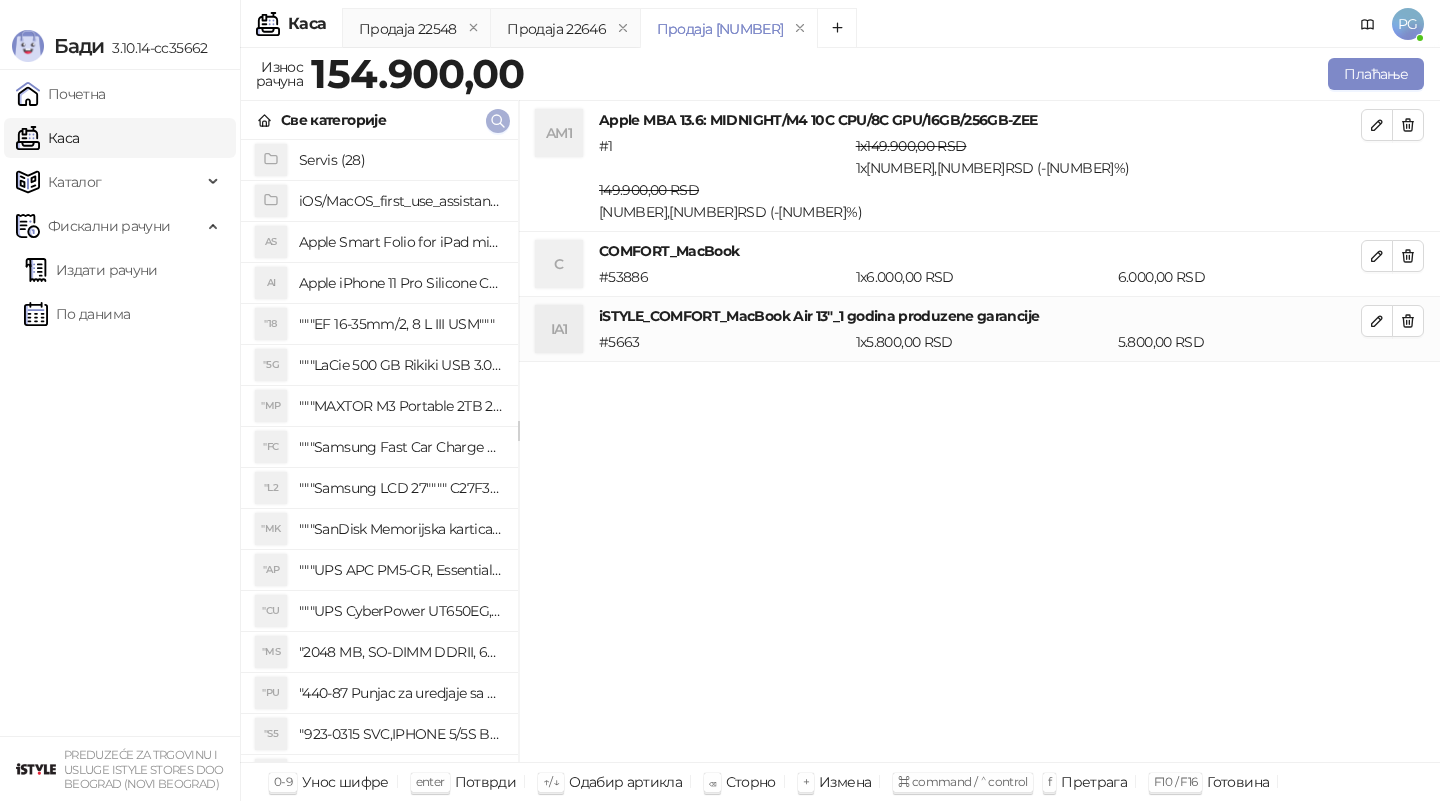 click at bounding box center (498, 120) 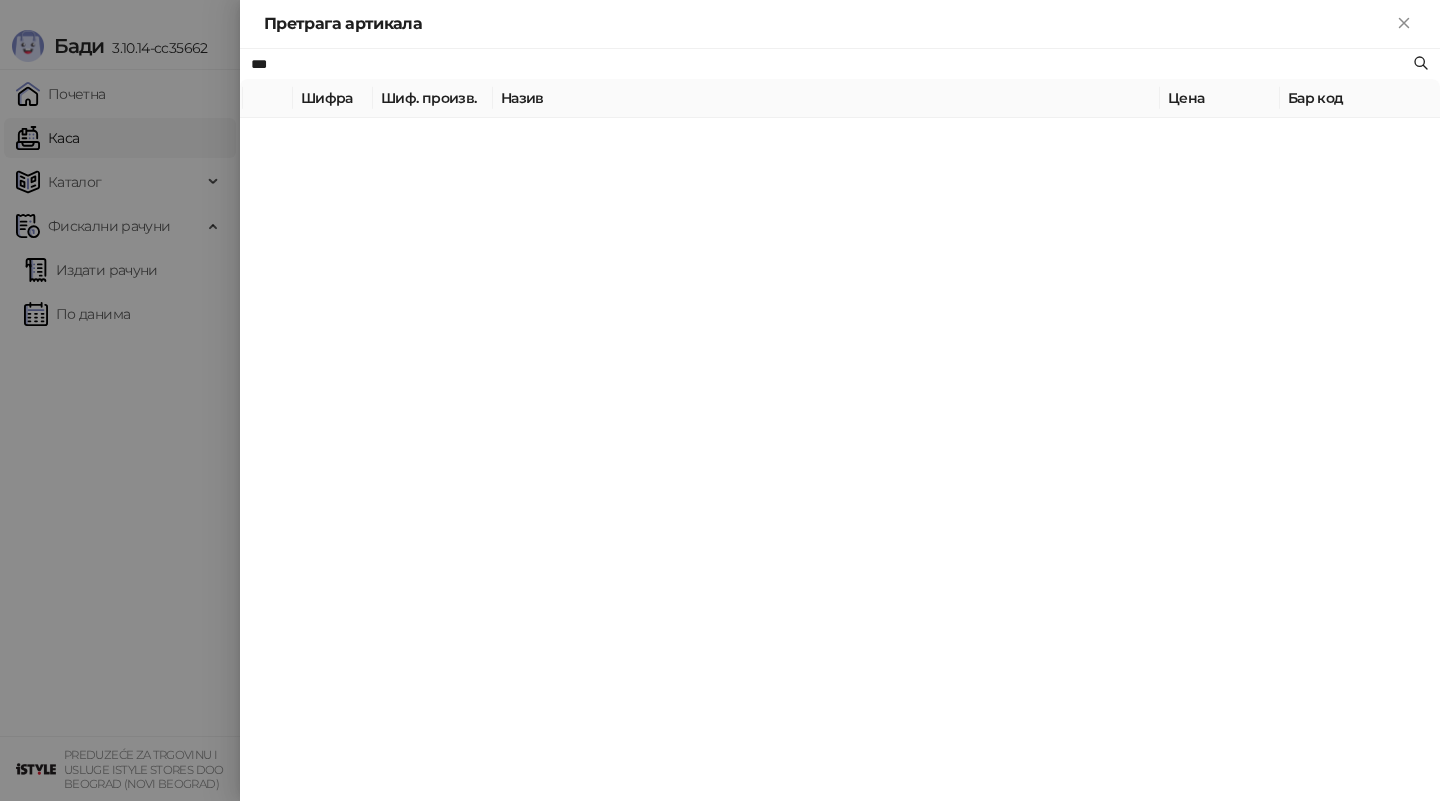 type on "***" 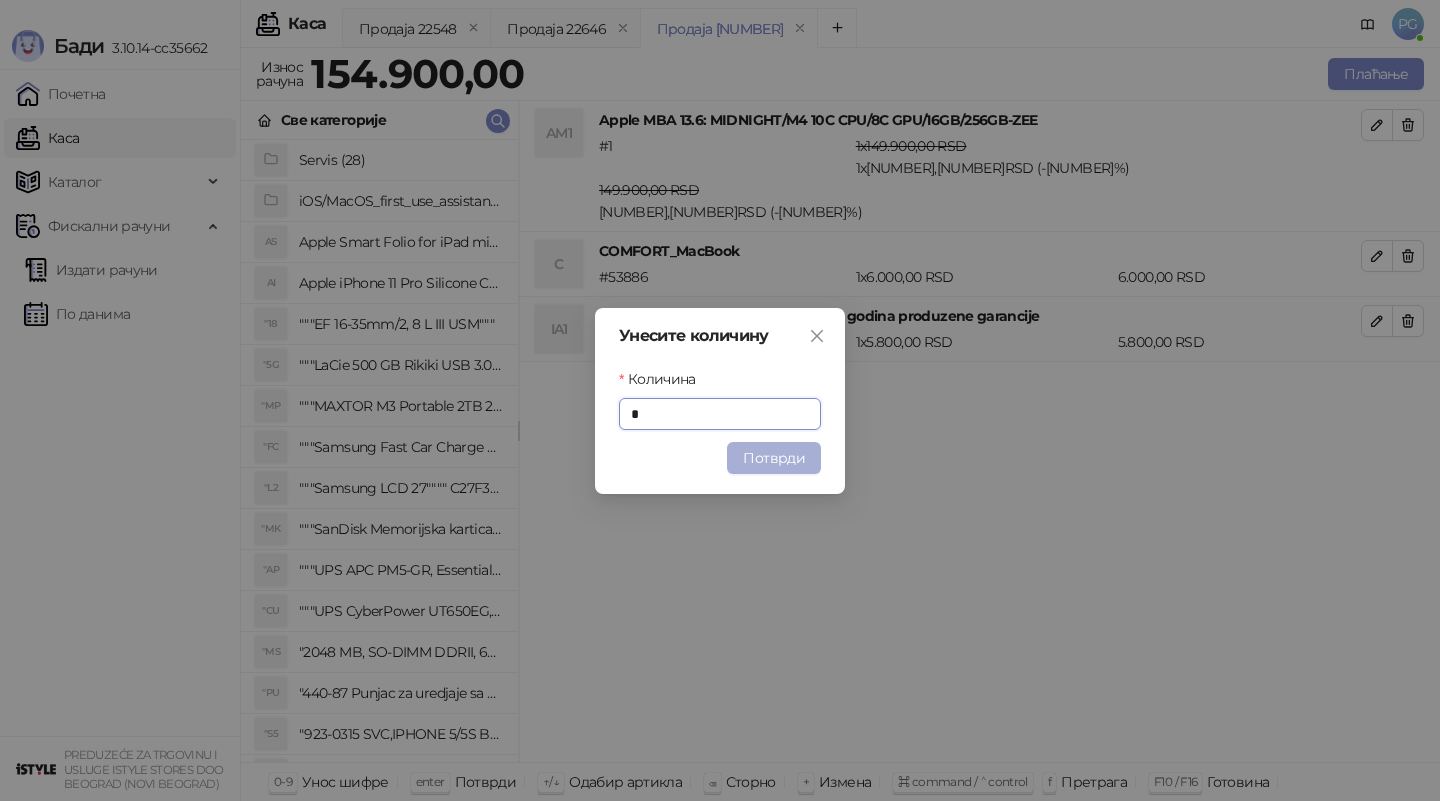 click on "Потврди" at bounding box center (774, 458) 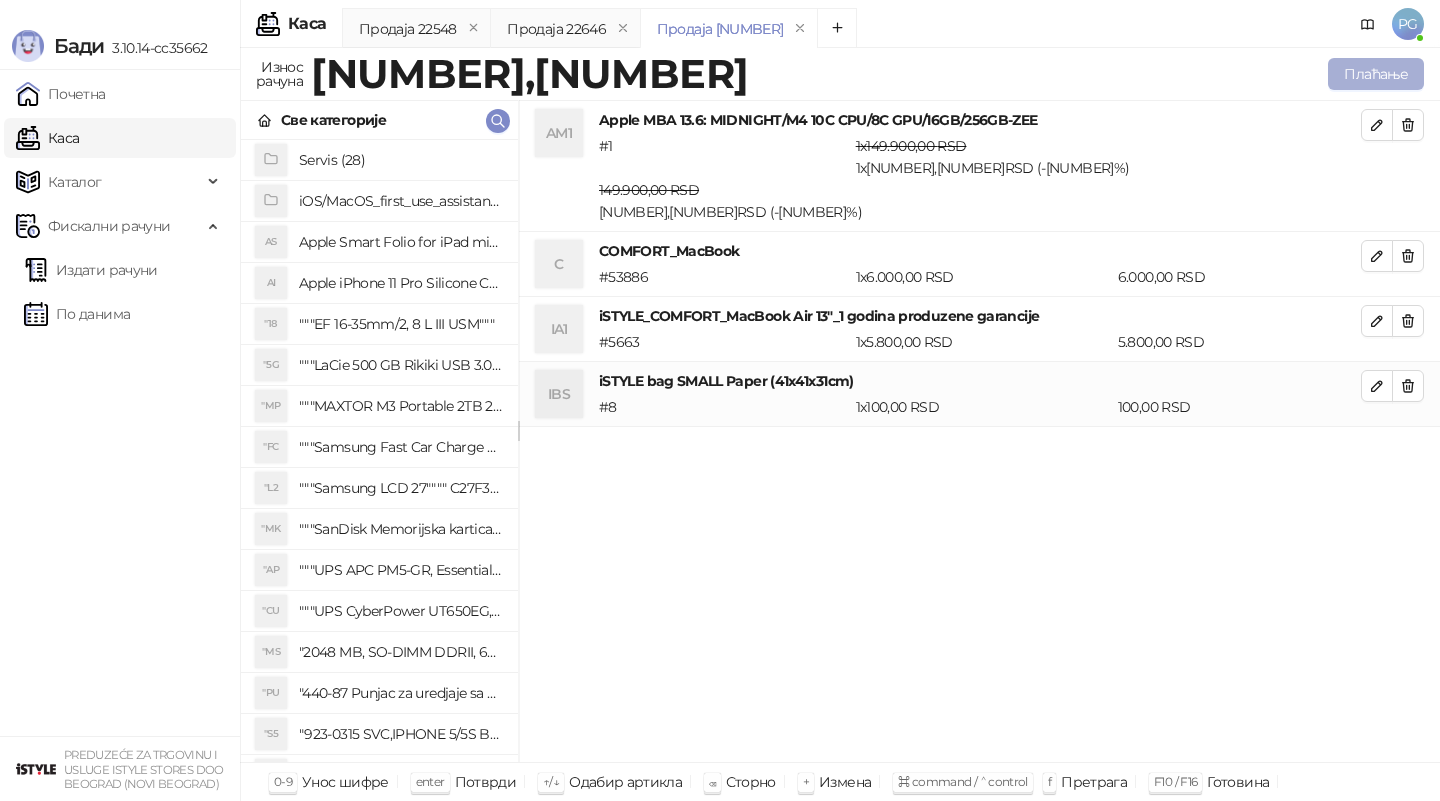 click on "Плаћање" at bounding box center (1376, 74) 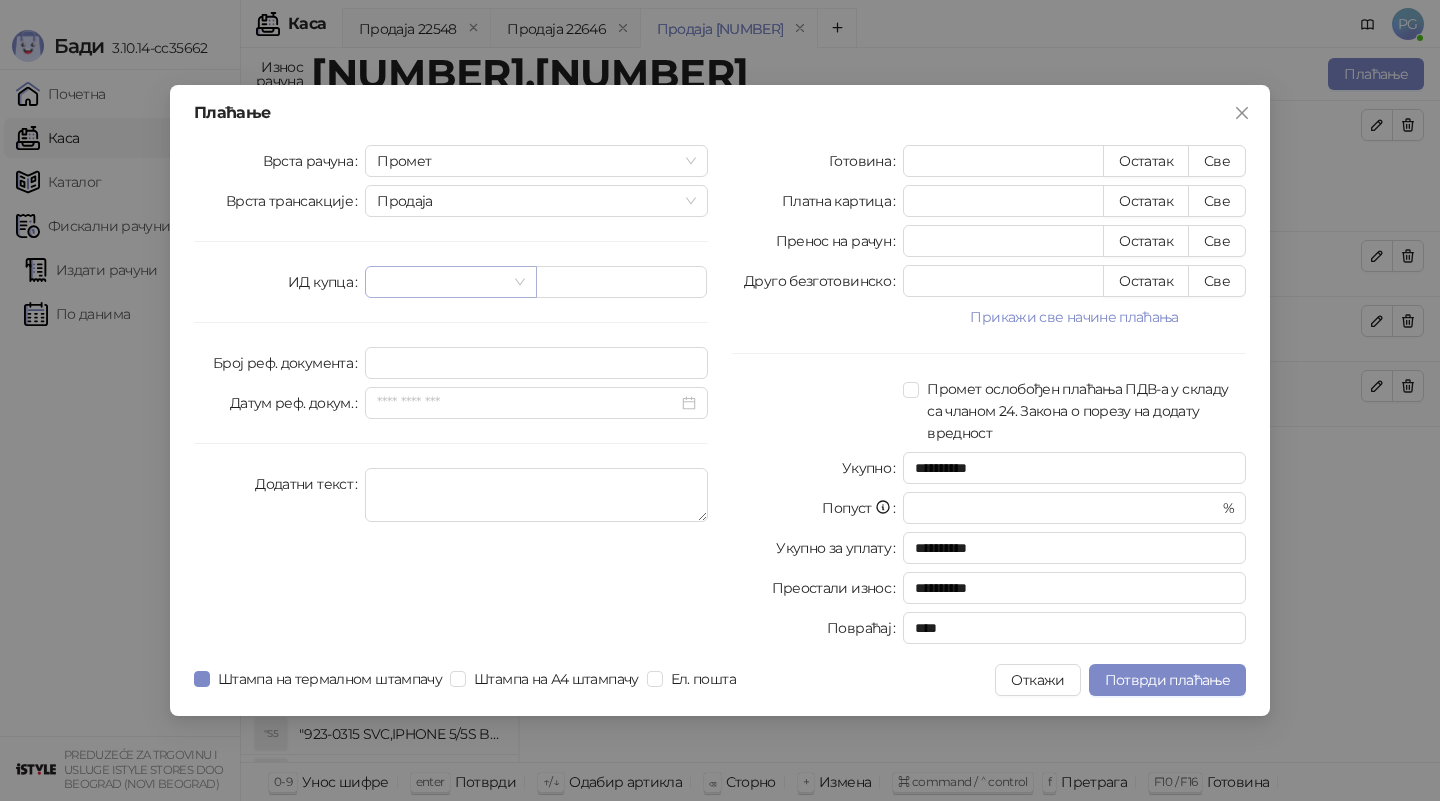 click at bounding box center (441, 282) 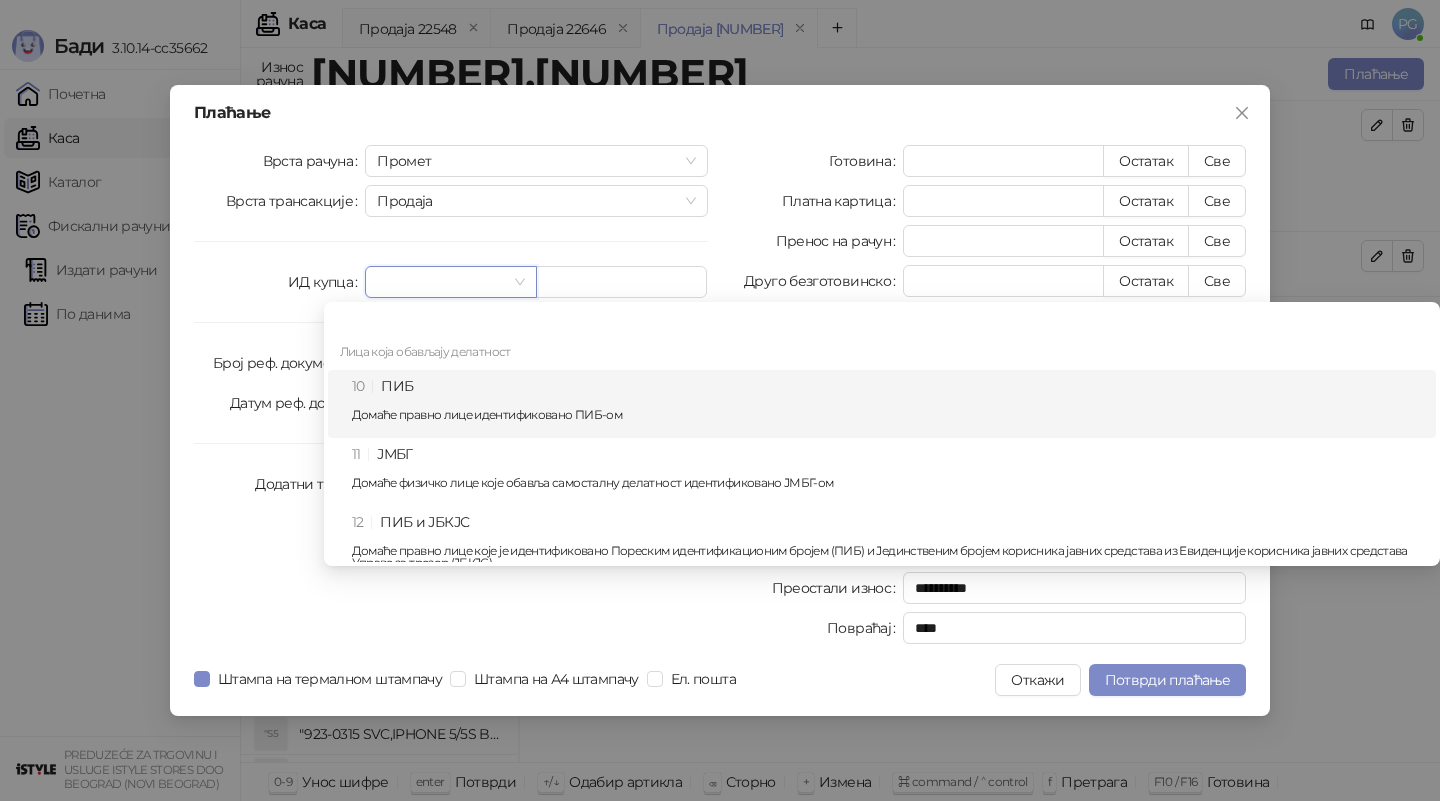 click on "Домаће правно лице идентификовано ПИБ-ом" at bounding box center (888, 415) 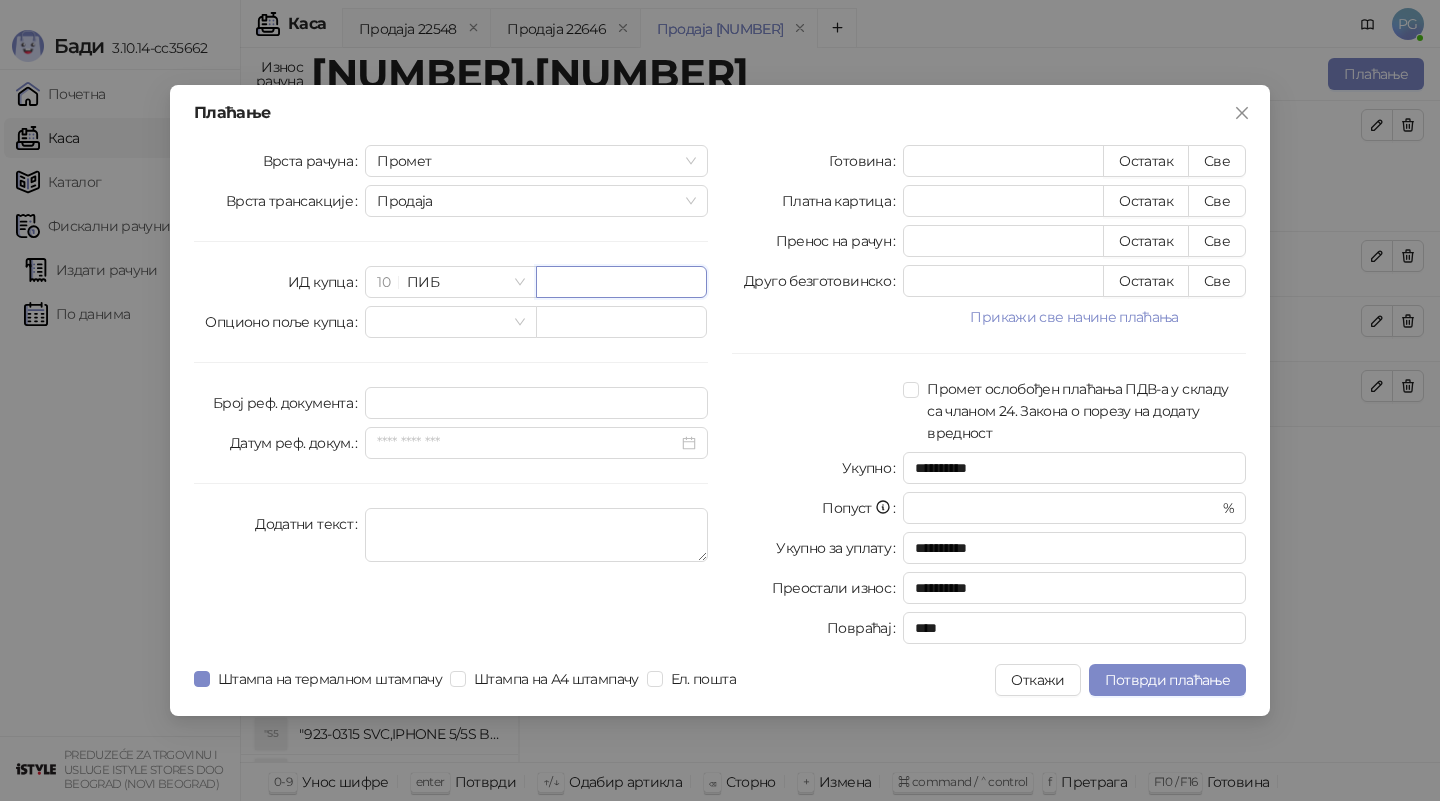 paste on "*********" 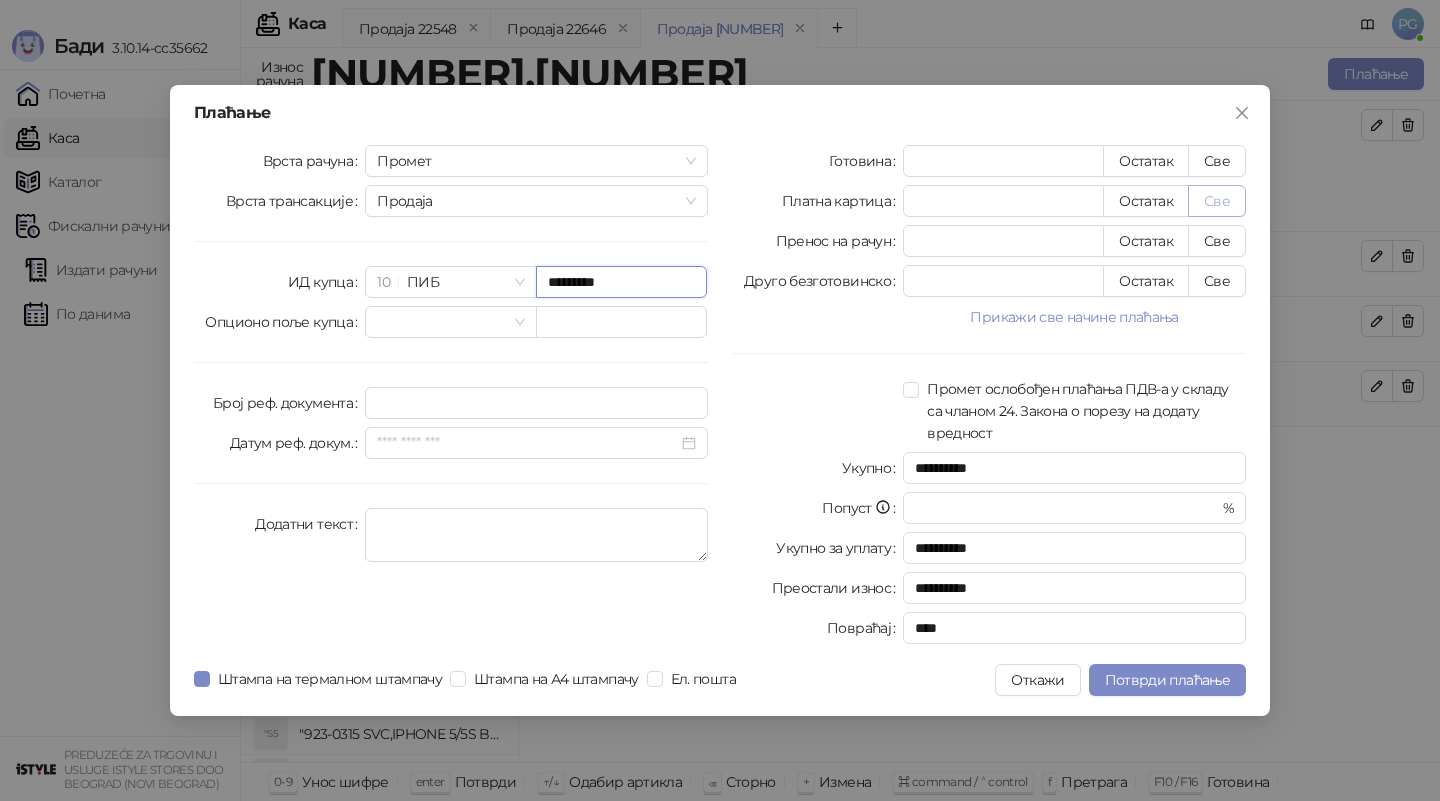 type on "*********" 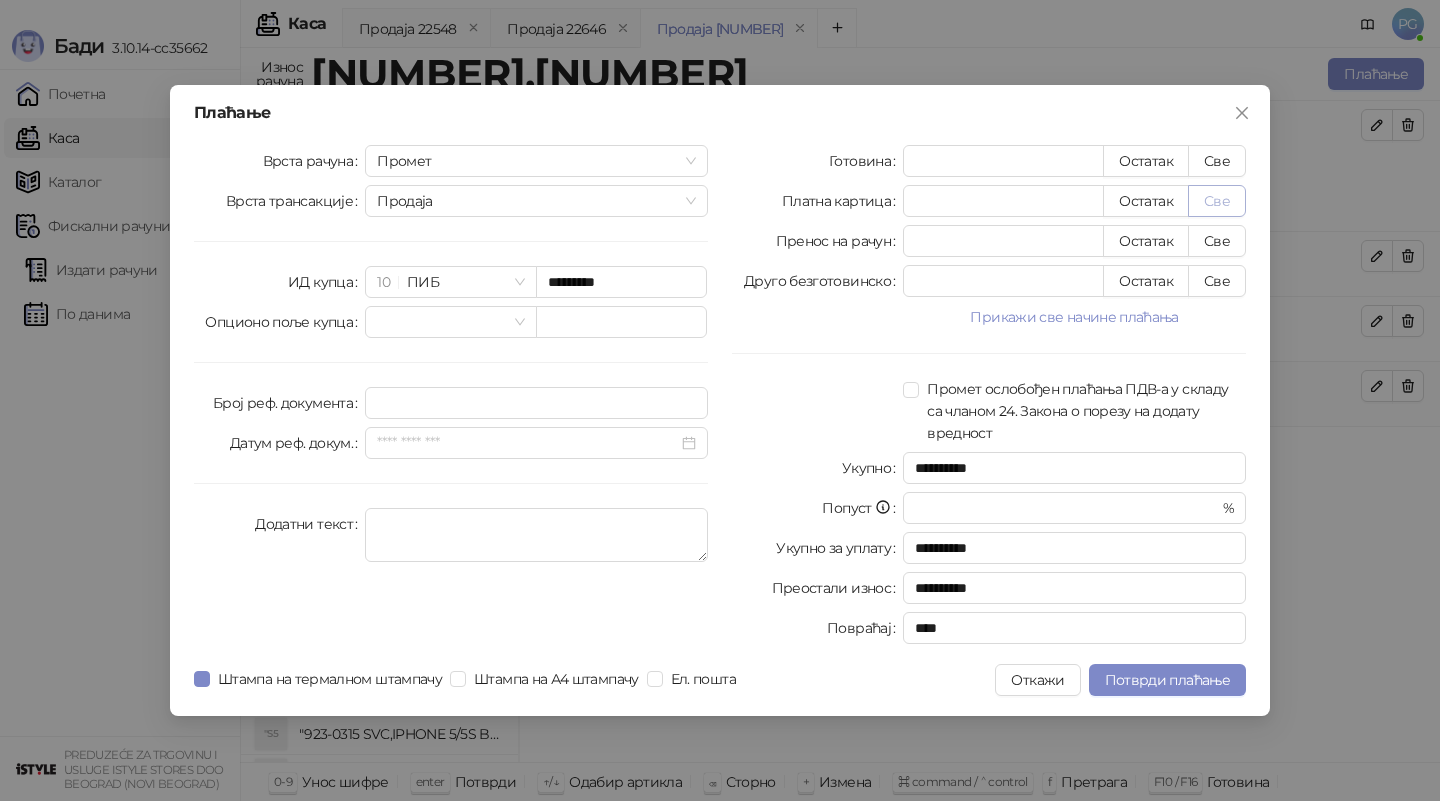 click on "Све" at bounding box center [1217, 201] 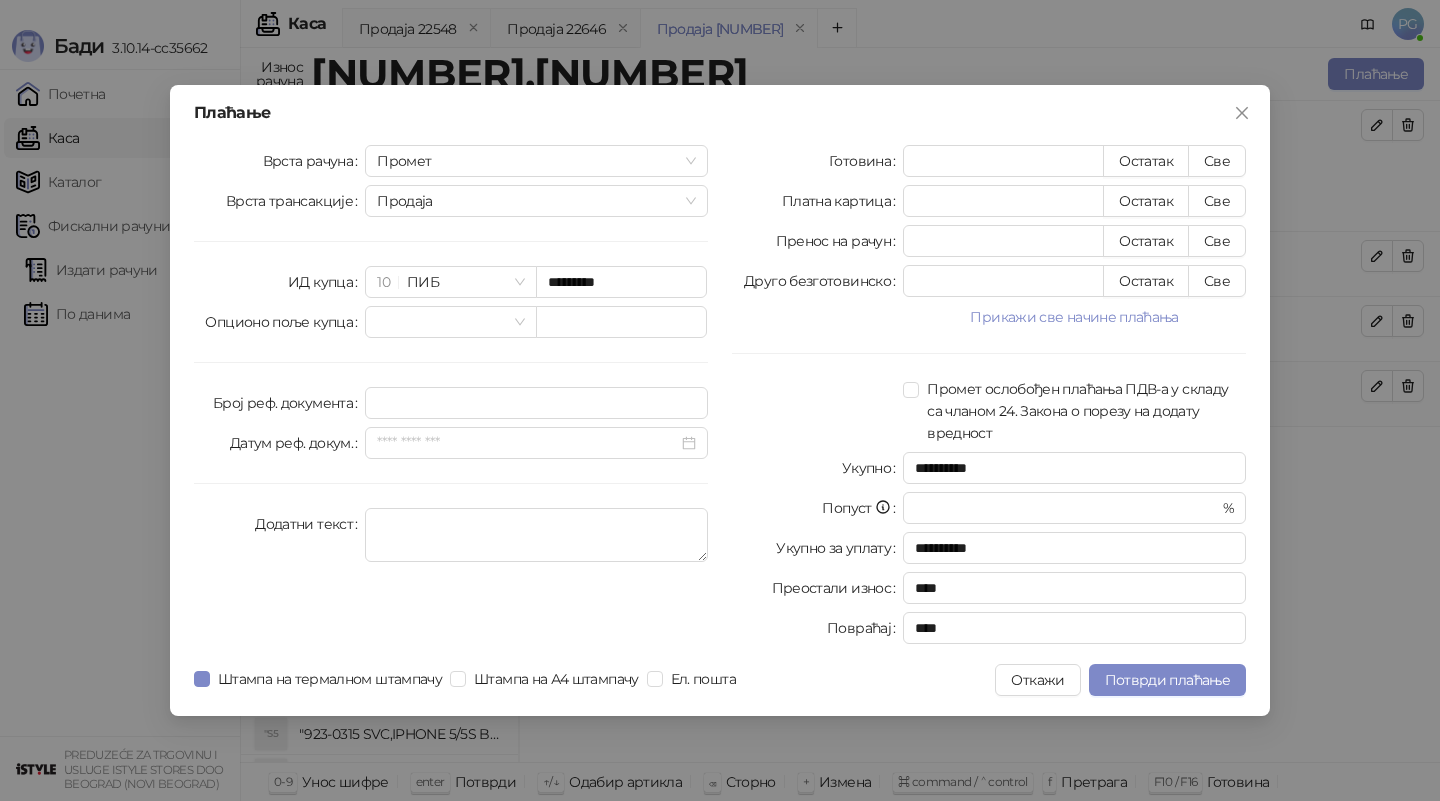 click on "**********" at bounding box center (720, 400) 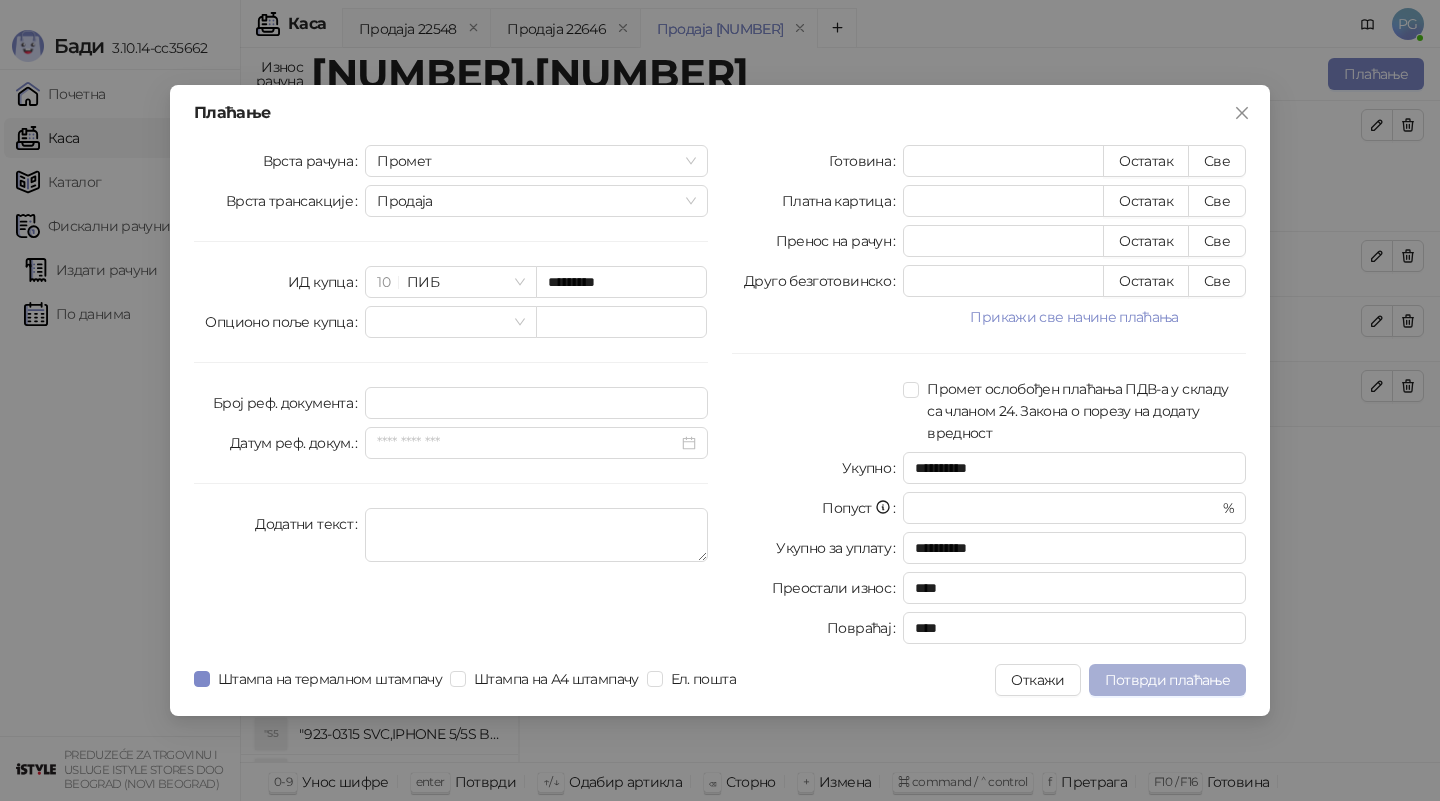 click on "Потврди плаћање" at bounding box center [1167, 680] 